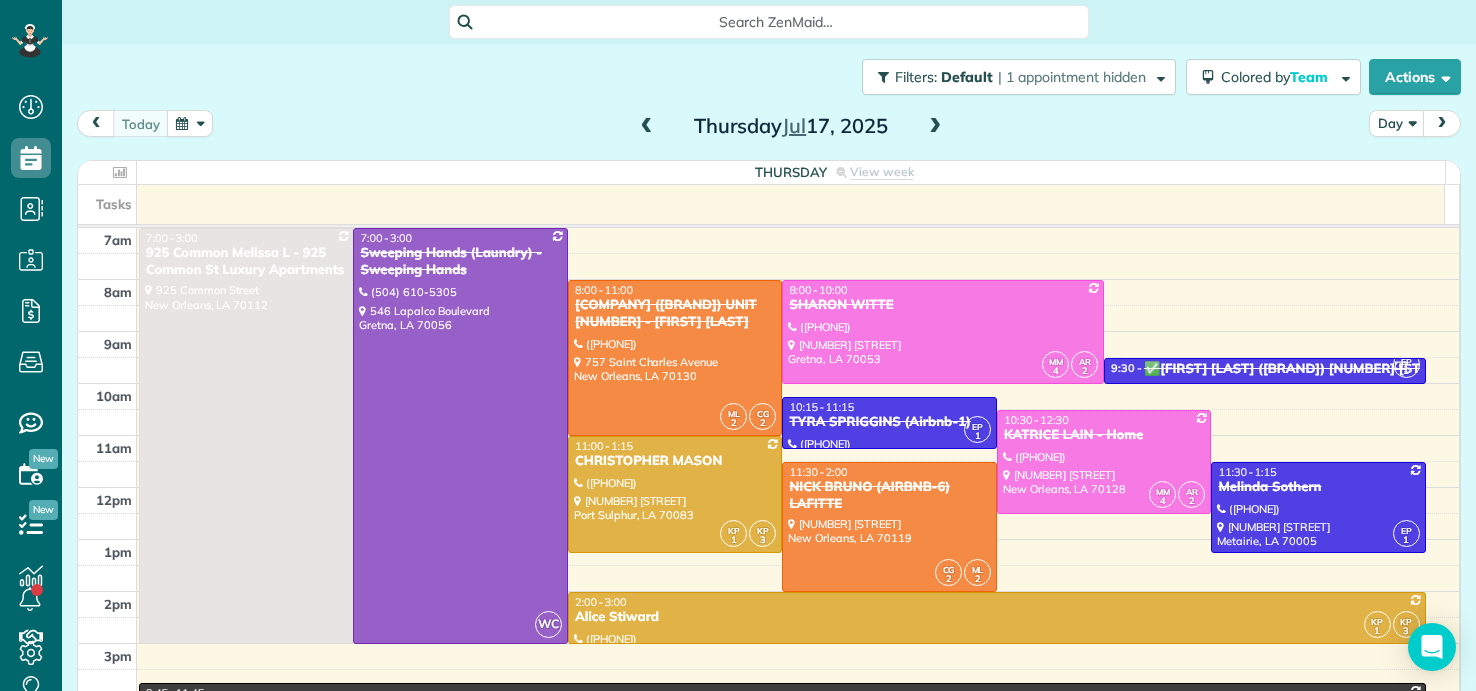 scroll, scrollTop: 0, scrollLeft: 0, axis: both 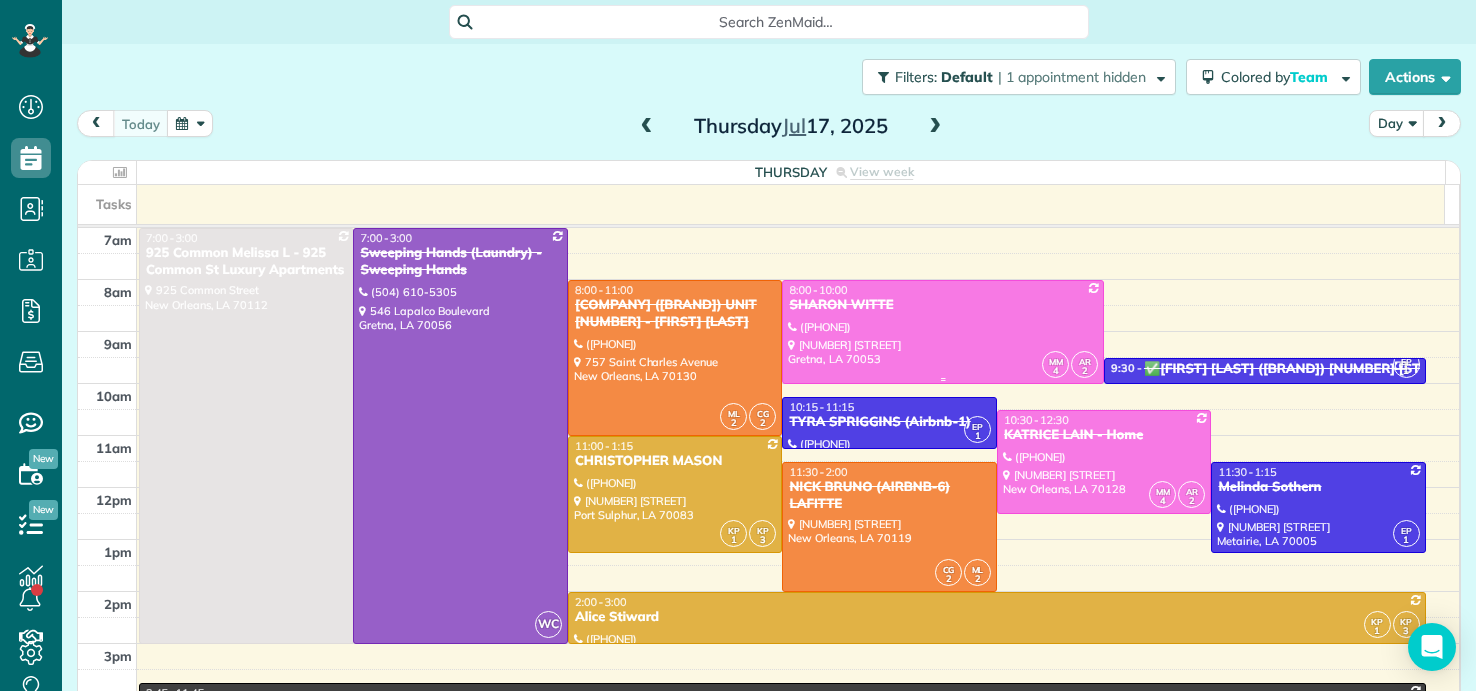 click at bounding box center (943, 332) 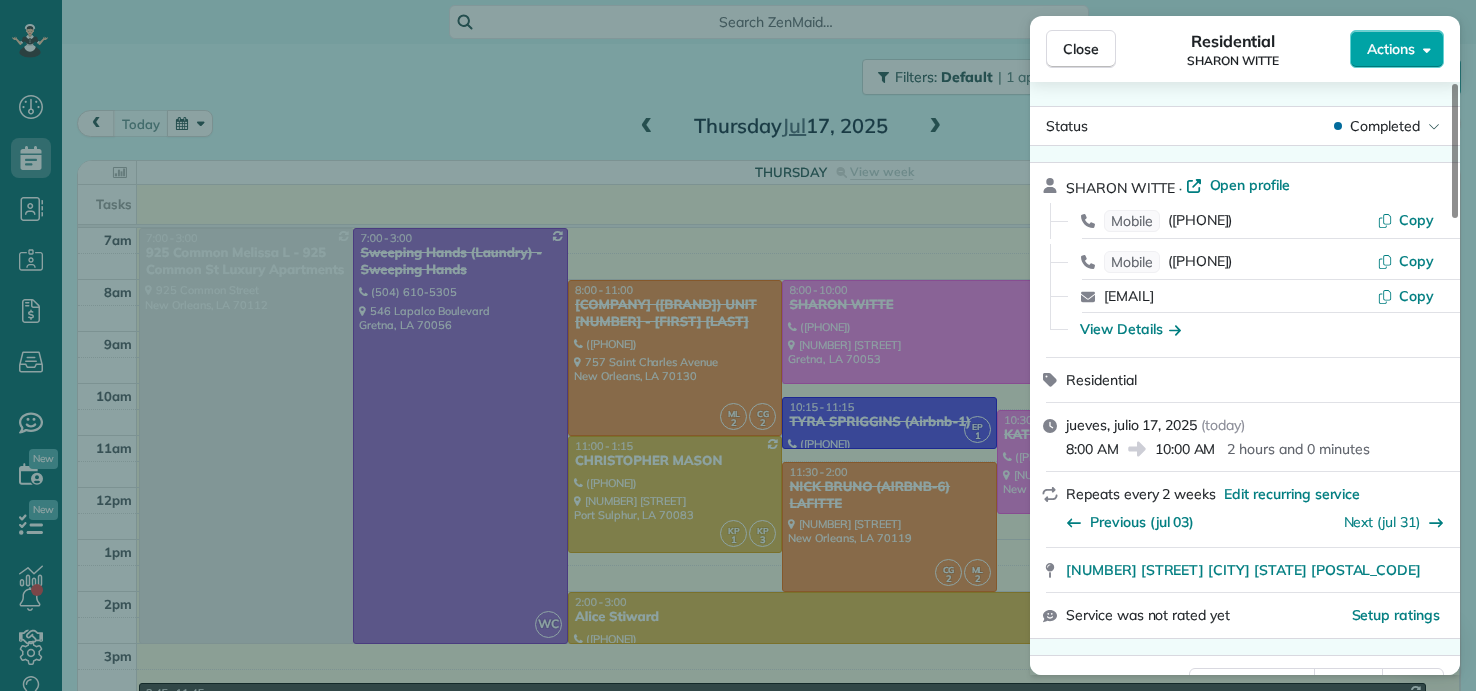 click on "Actions" at bounding box center (1391, 49) 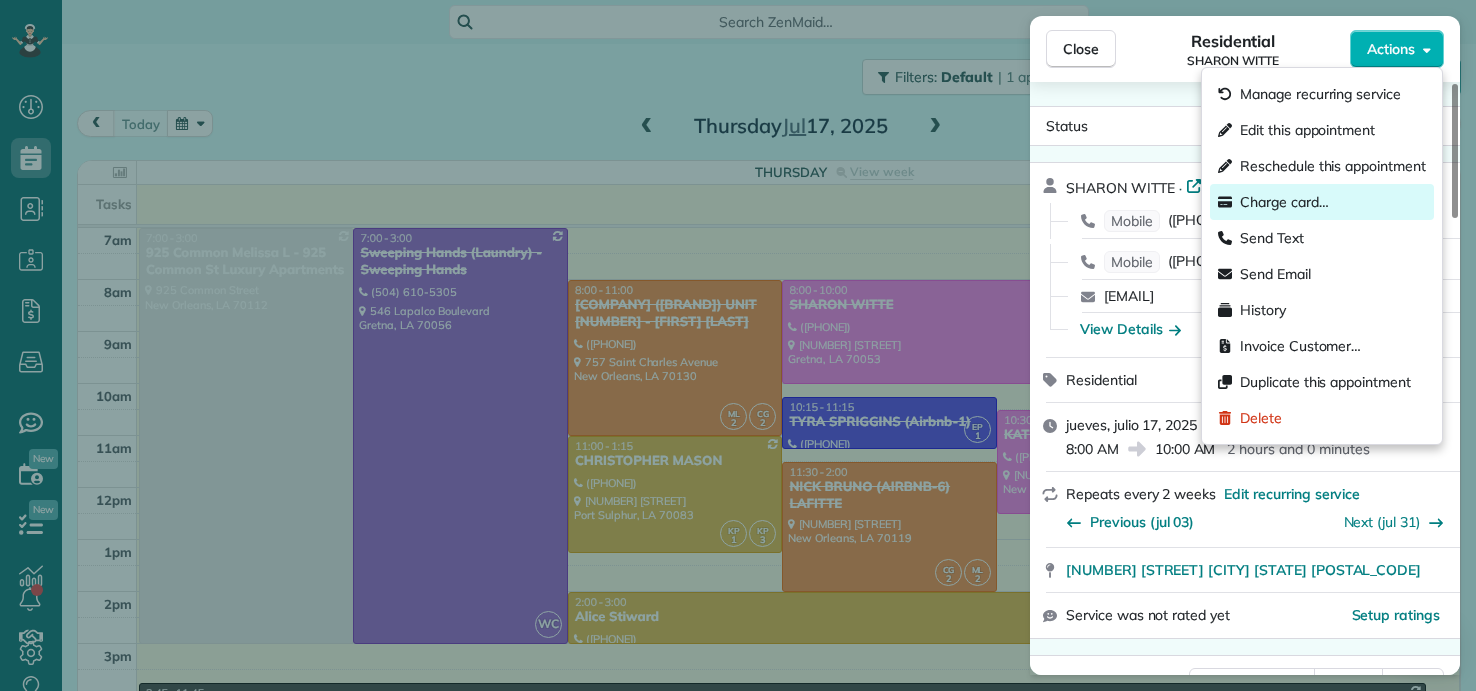 click on "Charge card…" at bounding box center (1284, 202) 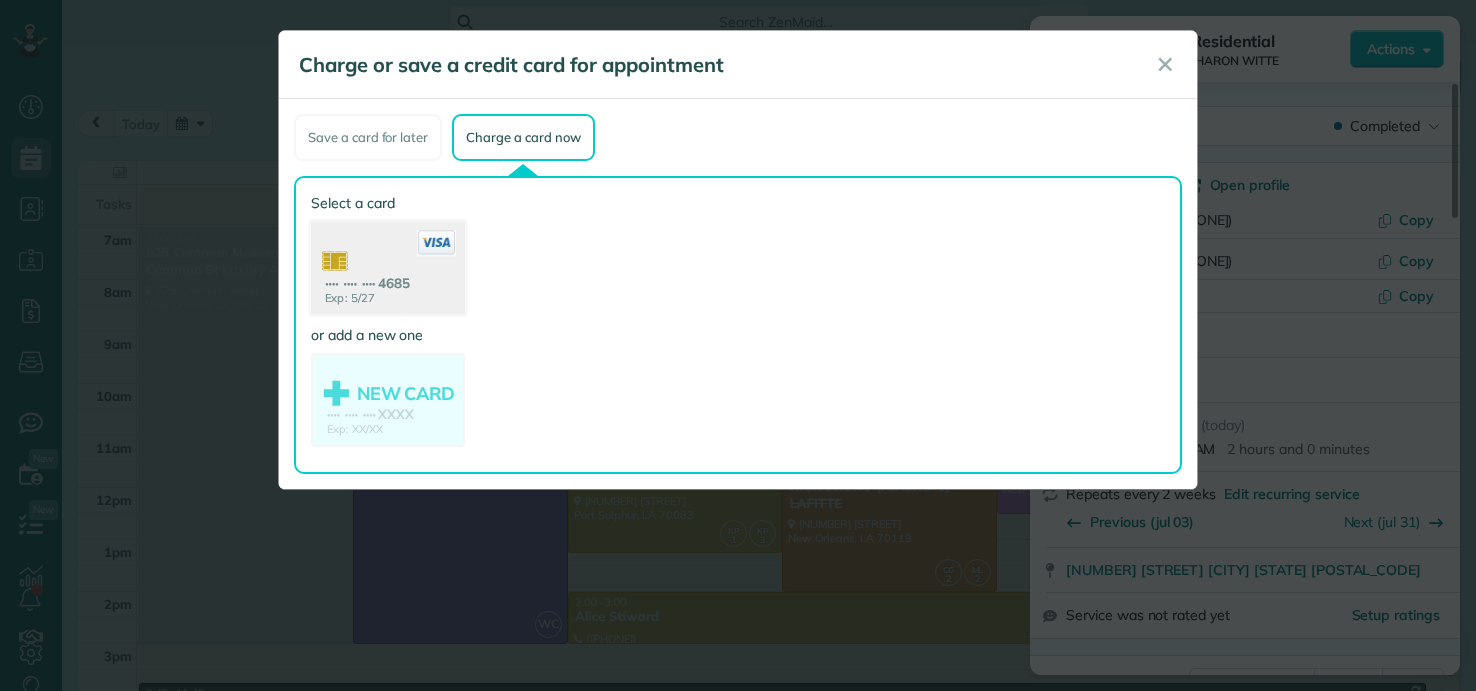 click 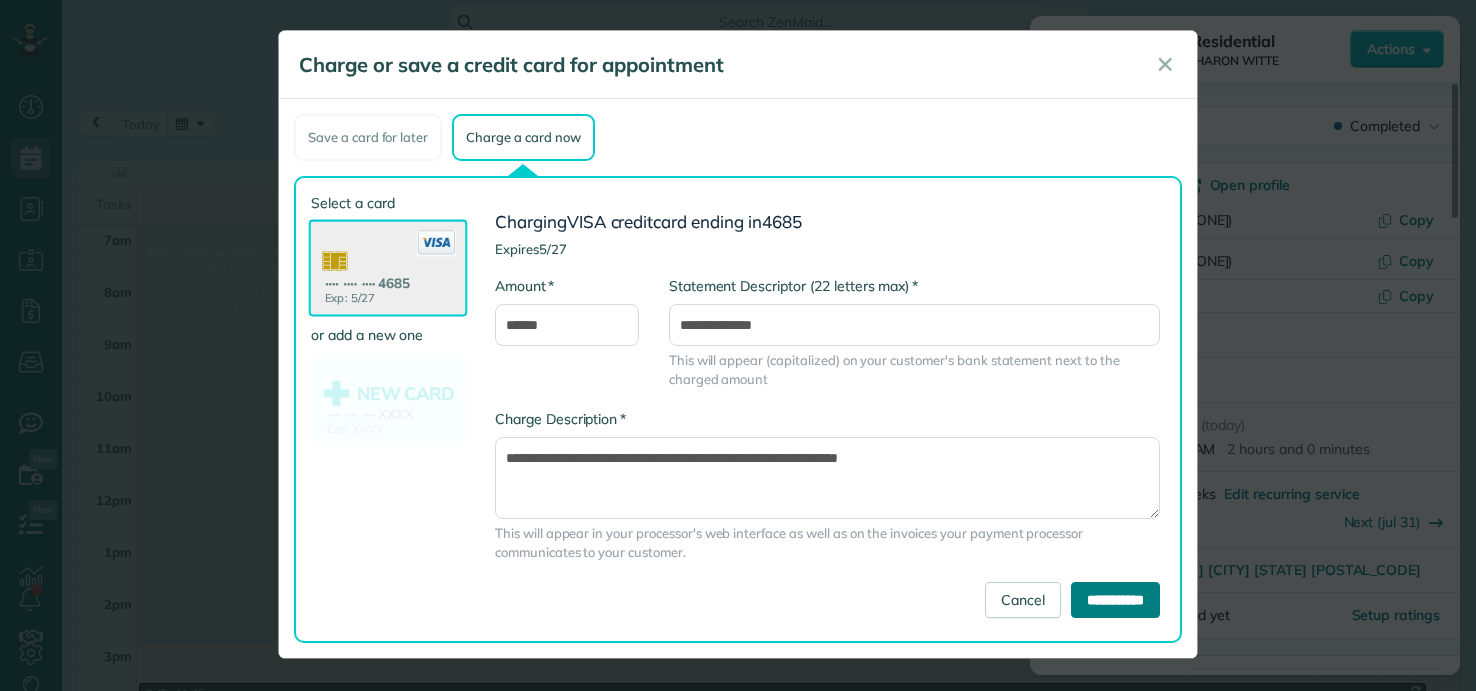 click on "**********" at bounding box center [1115, 600] 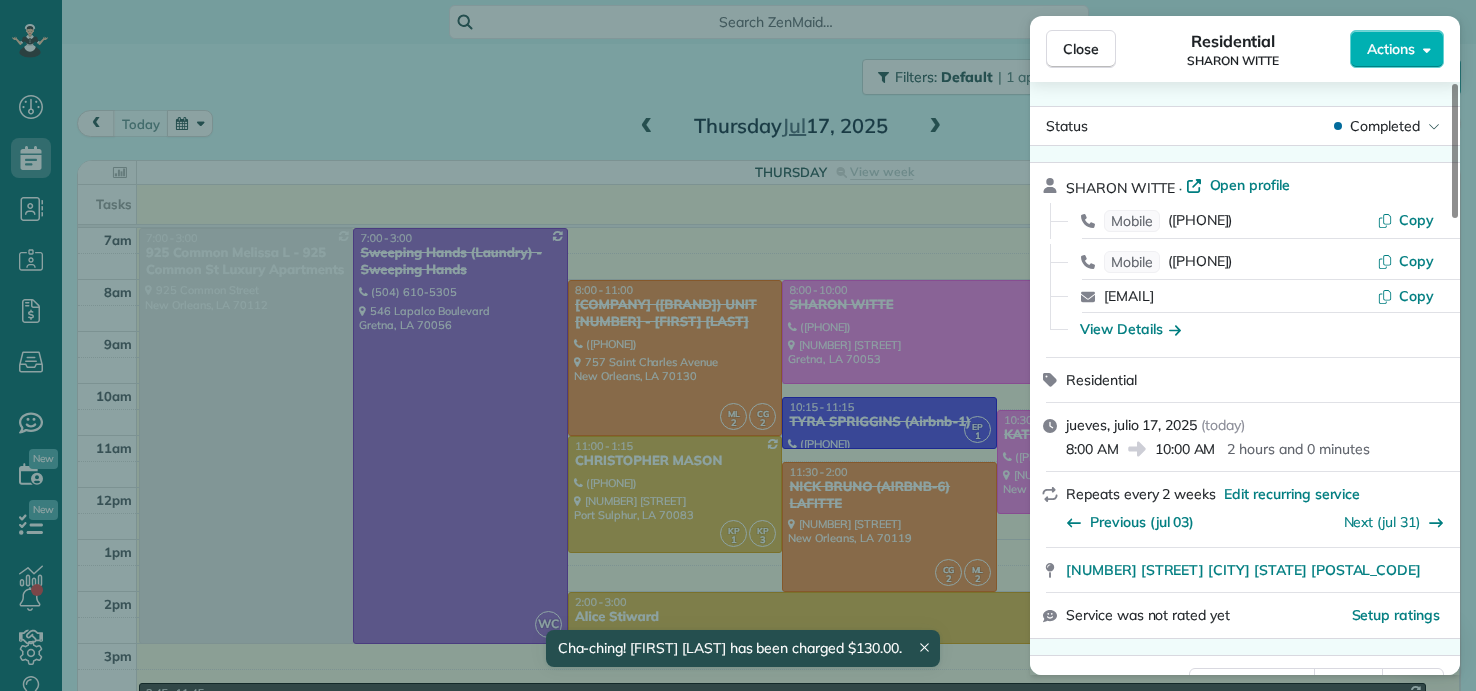 click on "Close Residential SHARON WITTE Actions Status Completed SHARON WITTE · Open profile Mobile (855) 516-7651 Copy Mobile (504) 606-3743 Copy switte1221@aol.com Copy View Details Residential jueves, julio 17, 2025 ( today ) 8:00 AM 10:00 AM 2 hours and 0 minutes Repeats every 2 weeks Edit recurring service Previous (jul 03) Next (jul 31) 44 Howard Street Gretna LA 70053 Service was not rated yet Setup ratings Cleaners Time in and out Assign Invite Team PINK Cleaners MARYURIE   MURILLO 8:07 AM 10:01 AM ALISENIA   RAMIREZ 8:06 AM 10:00 AM Checklist Try Now Keep this appointment up to your standards. Stay on top of every detail, keep your cleaners organised, and your client happy. Assign a checklist Watch a 5 min demo Billing Billing actions Price $130.00 Overcharge $0.00 Discount $0.00 Coupon discount - Primary tax - Secondary tax - Total appointment price $130.00 Tips collected New feature! $0.00 Paid by card Total including tip $130.00 Get paid online in no-time! Charge customer credit card Work items Notes 1 0" at bounding box center [738, 345] 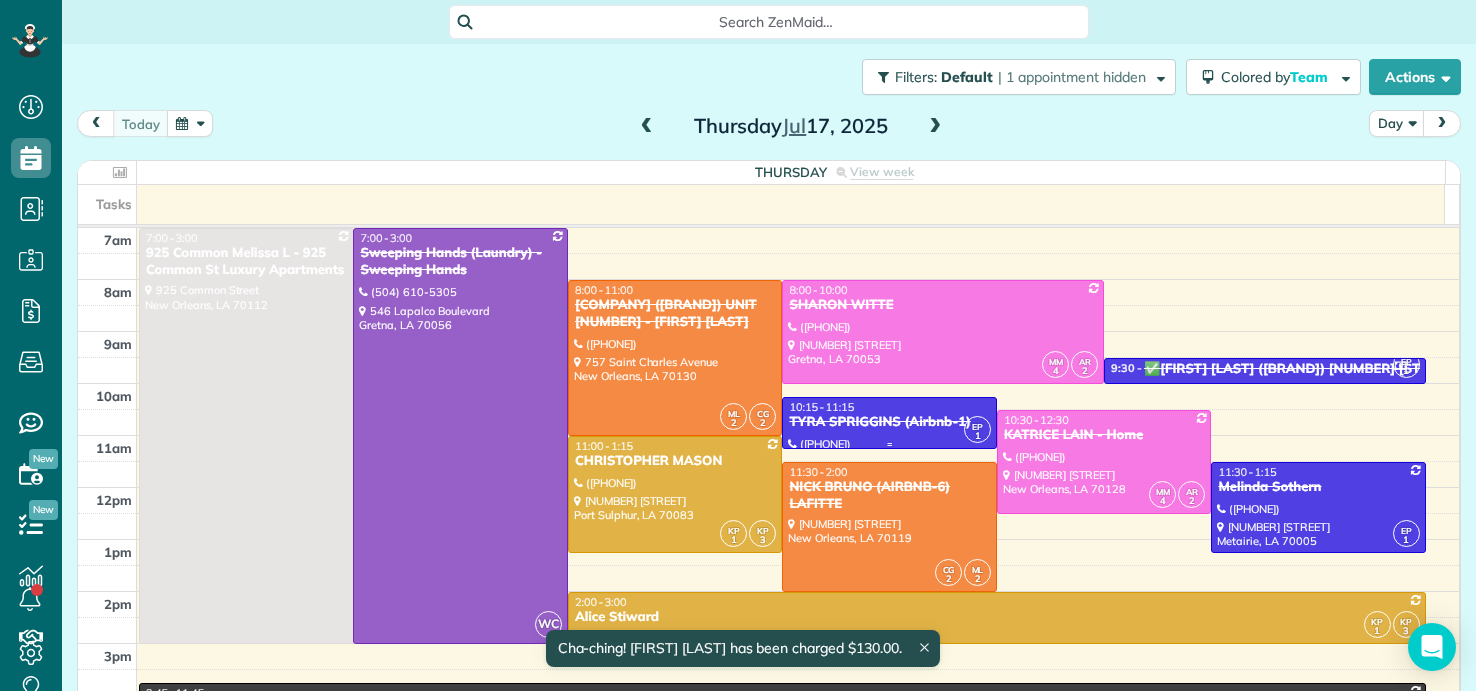 click on "TYRA SPRIGGINS (Airbnb-1)" at bounding box center (889, 422) 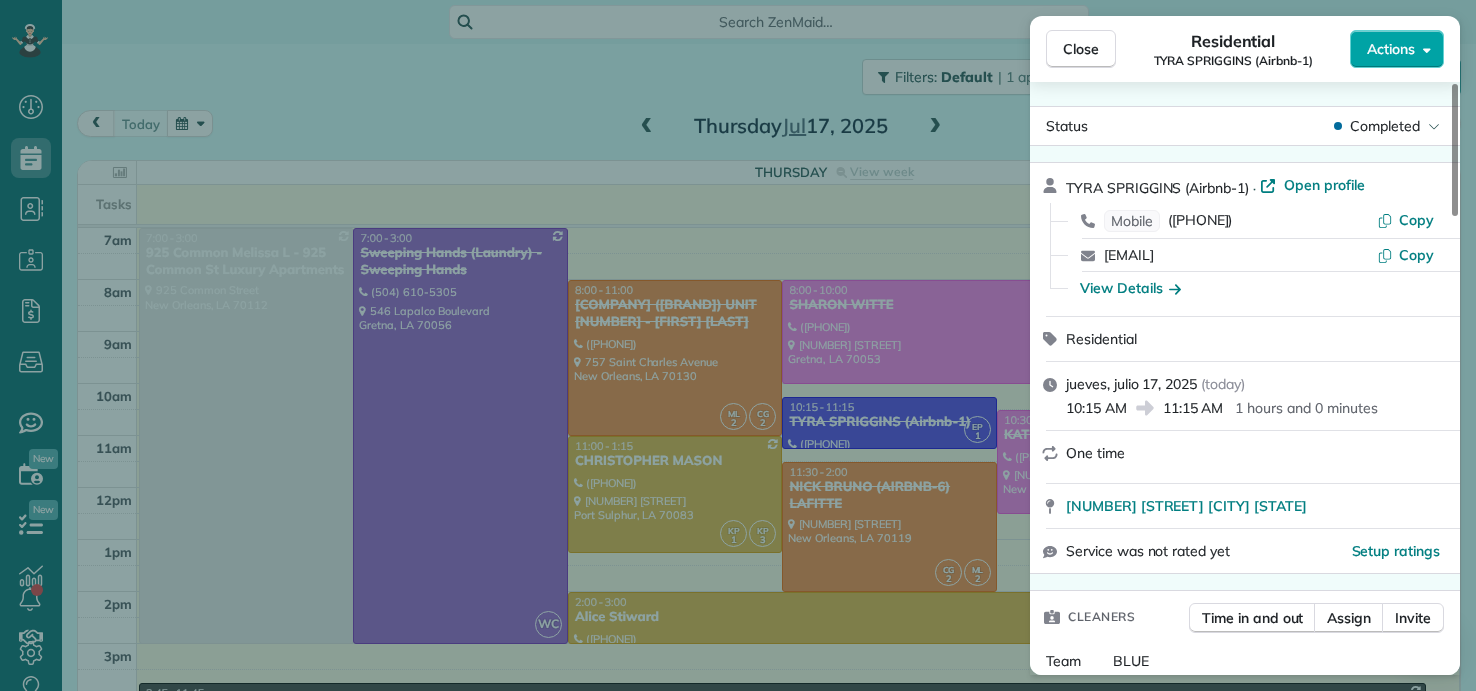 click on "Actions" at bounding box center (1397, 49) 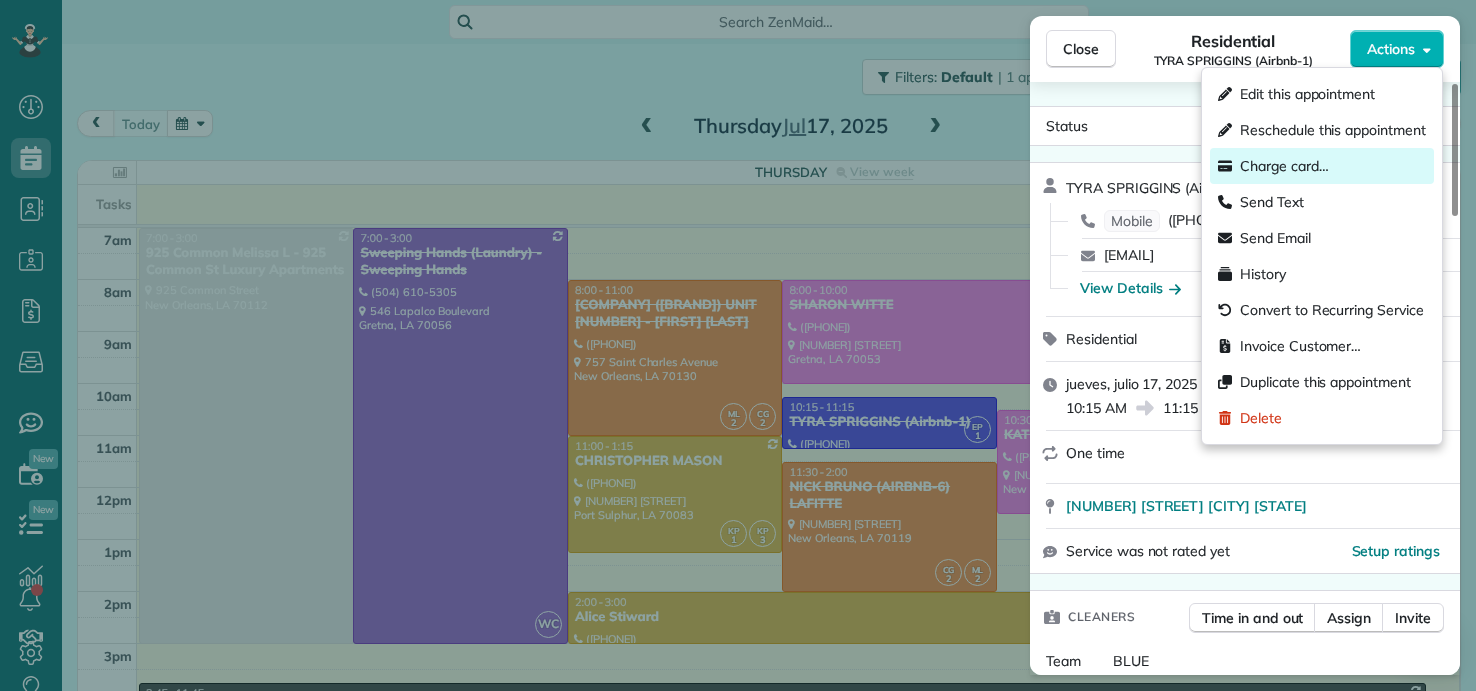 click on "Charge card…" at bounding box center (1284, 166) 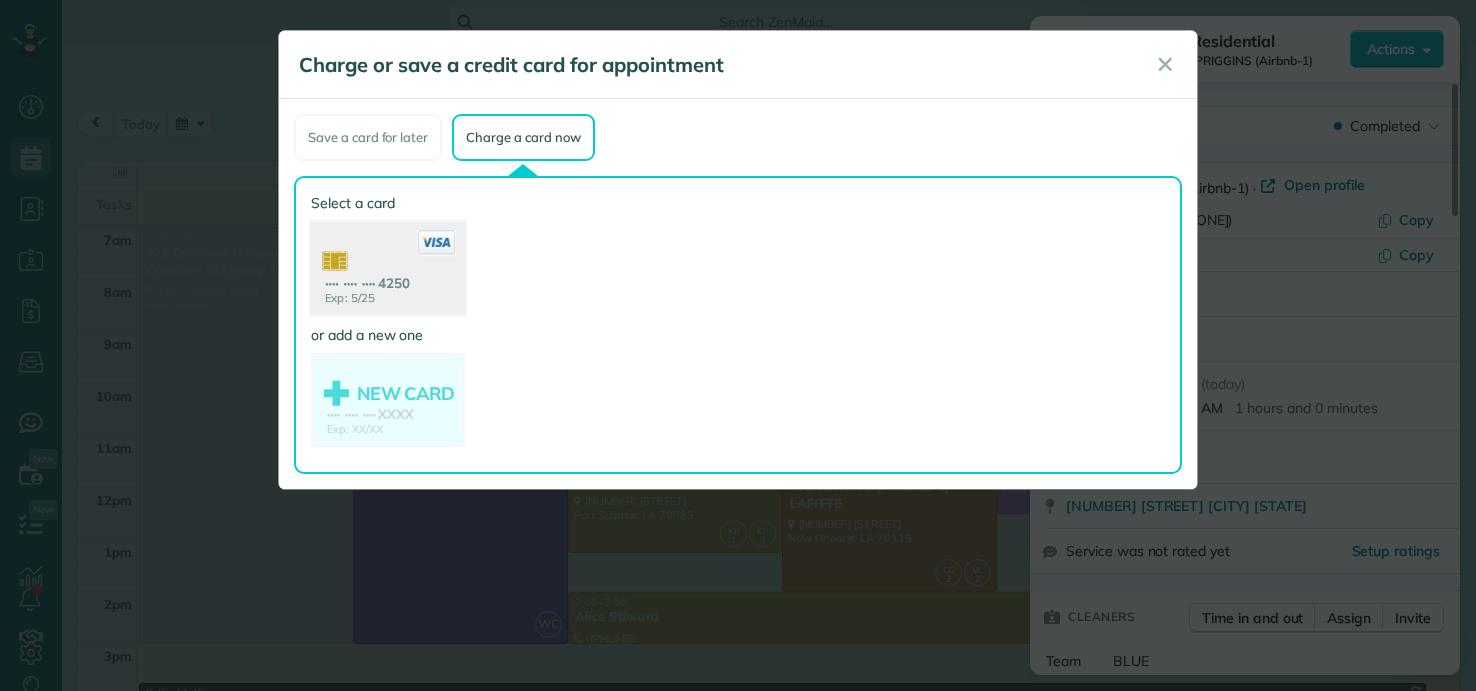 click 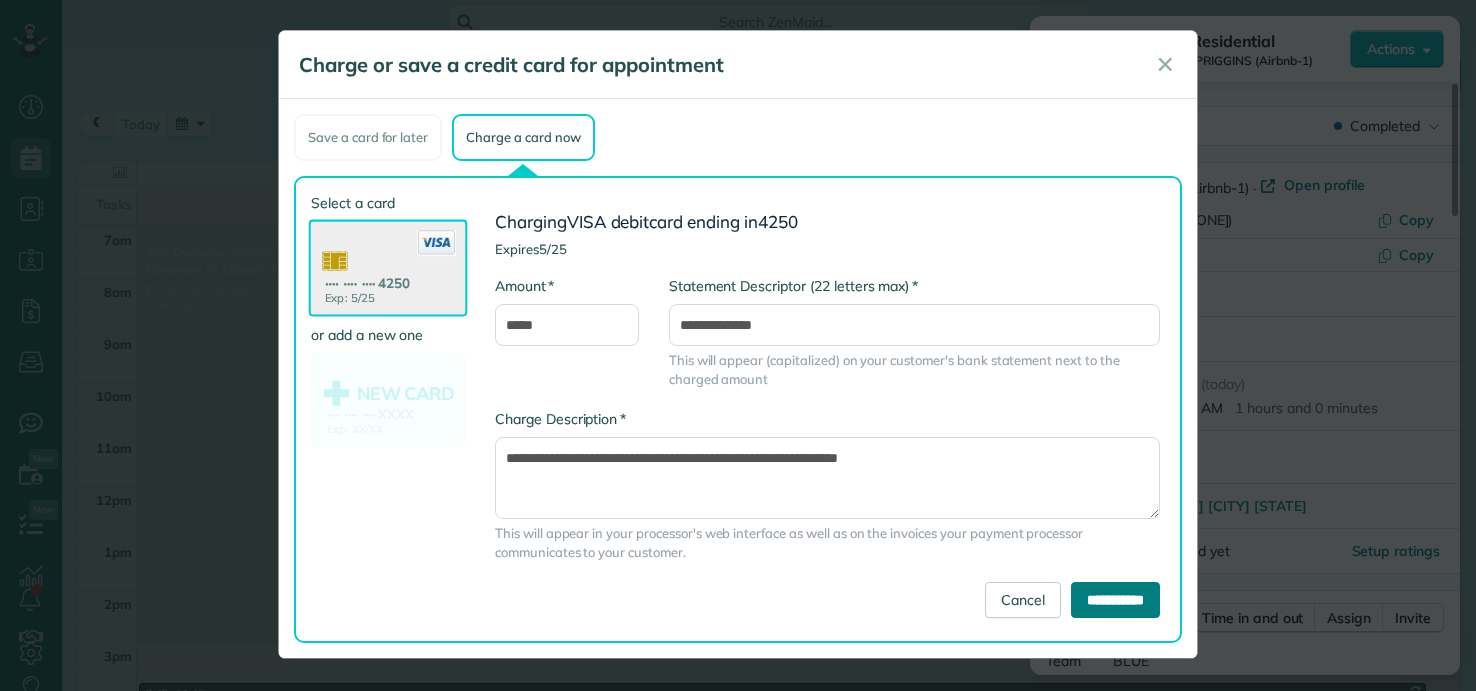 click on "**********" at bounding box center (1115, 600) 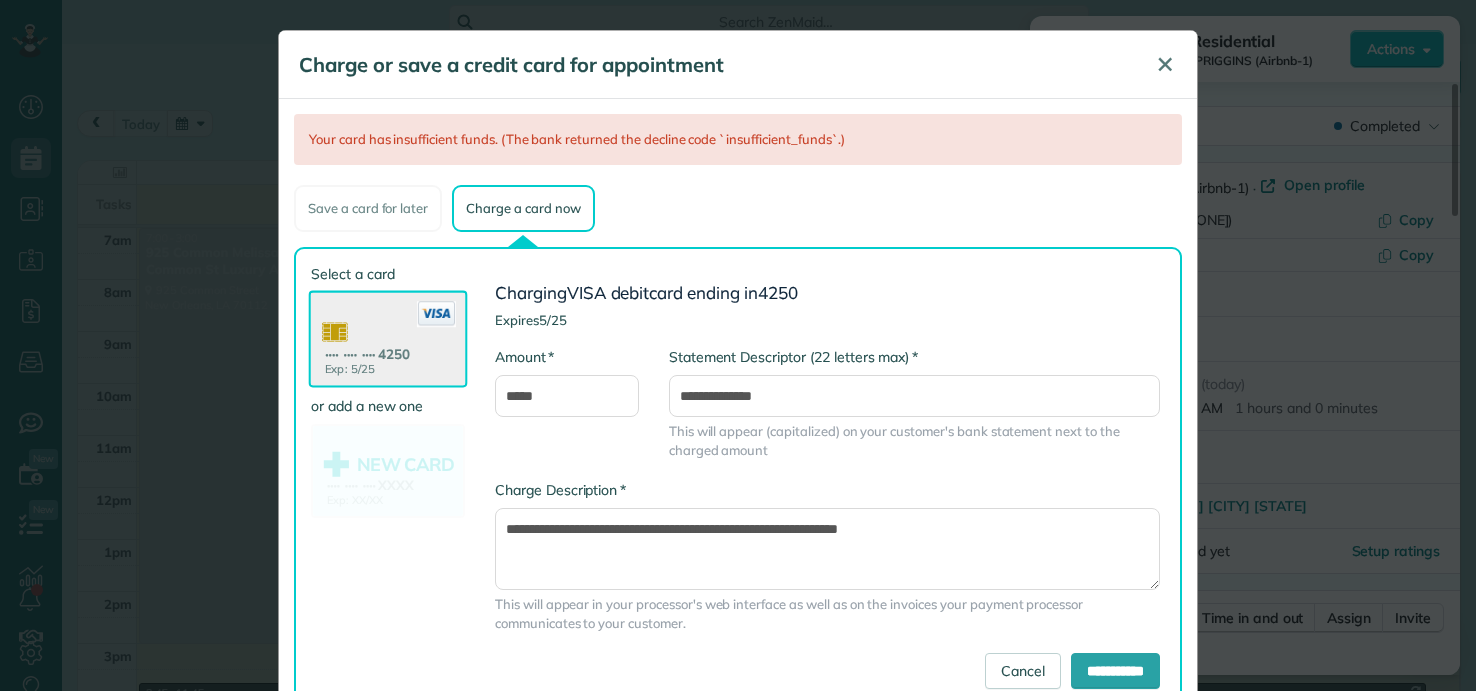 click on "✕" at bounding box center [1165, 64] 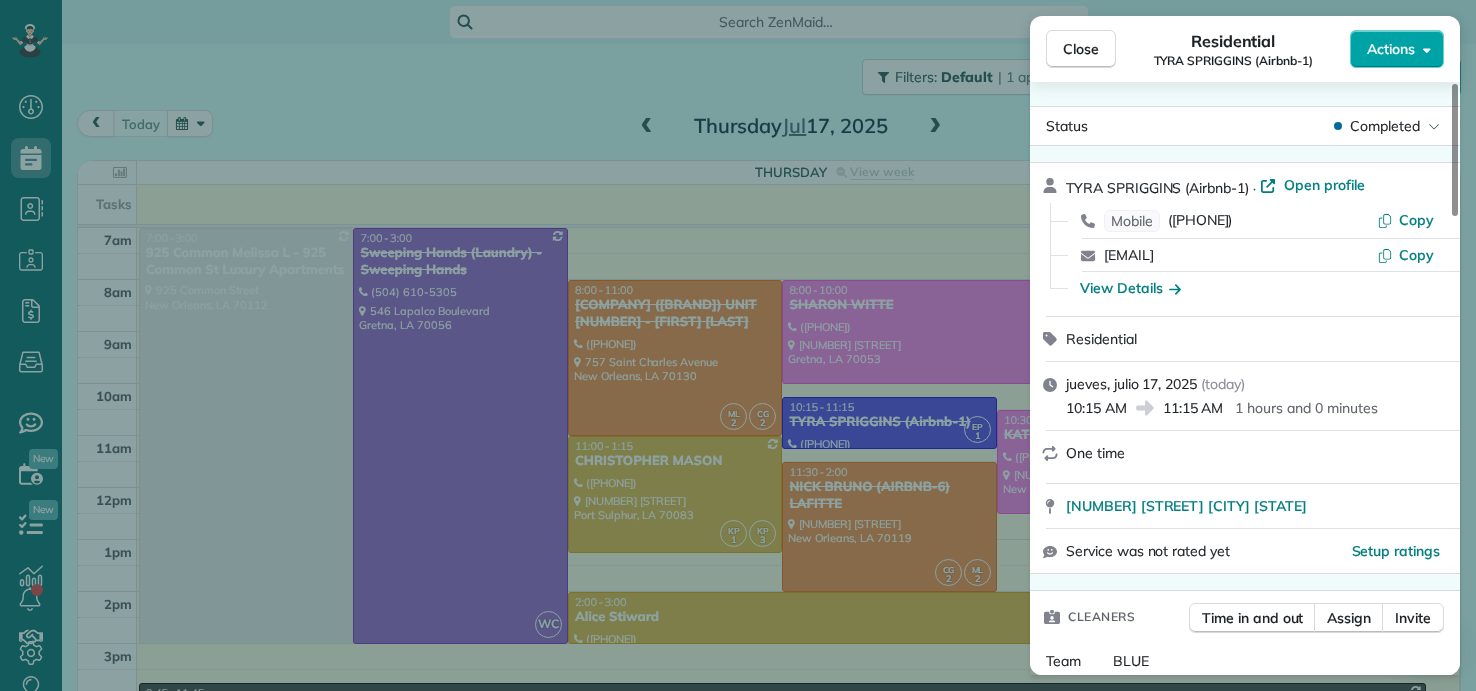 click on "Actions" at bounding box center (1391, 49) 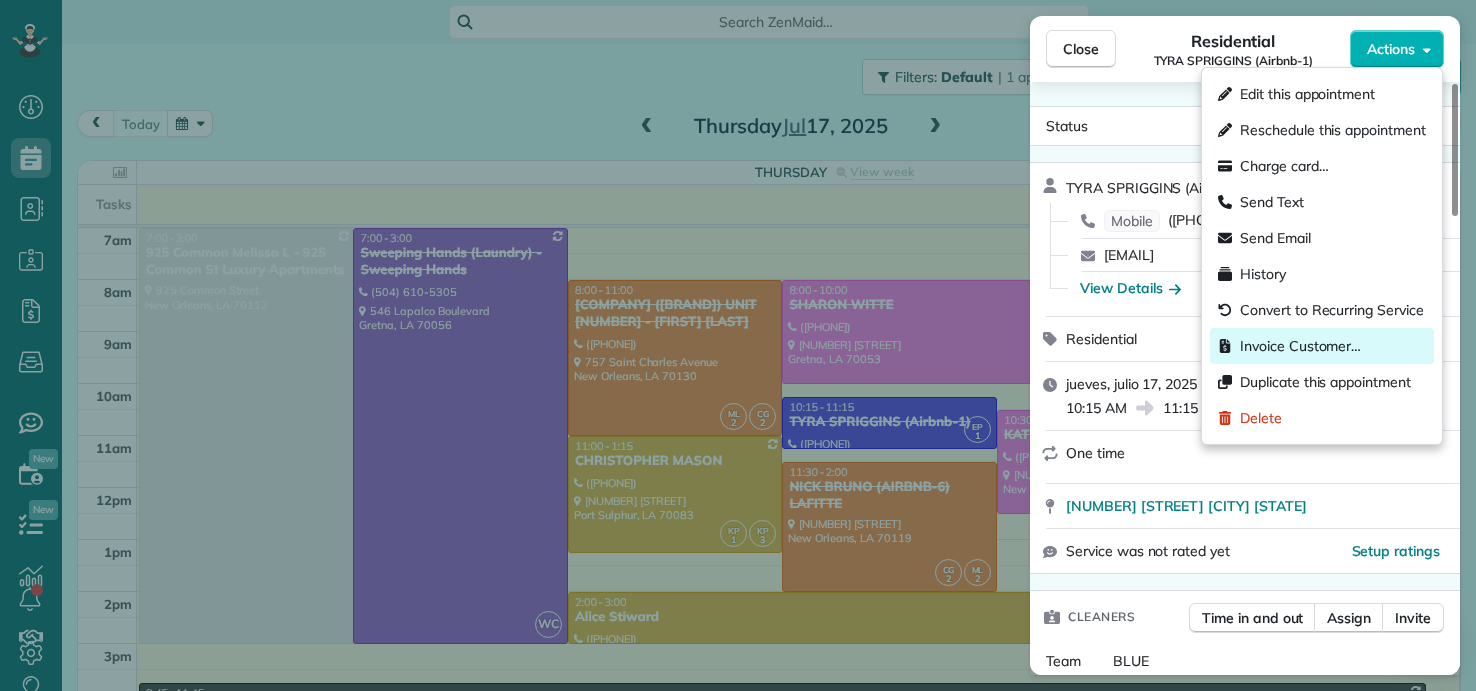 click on "Invoice Customer…" at bounding box center (1300, 346) 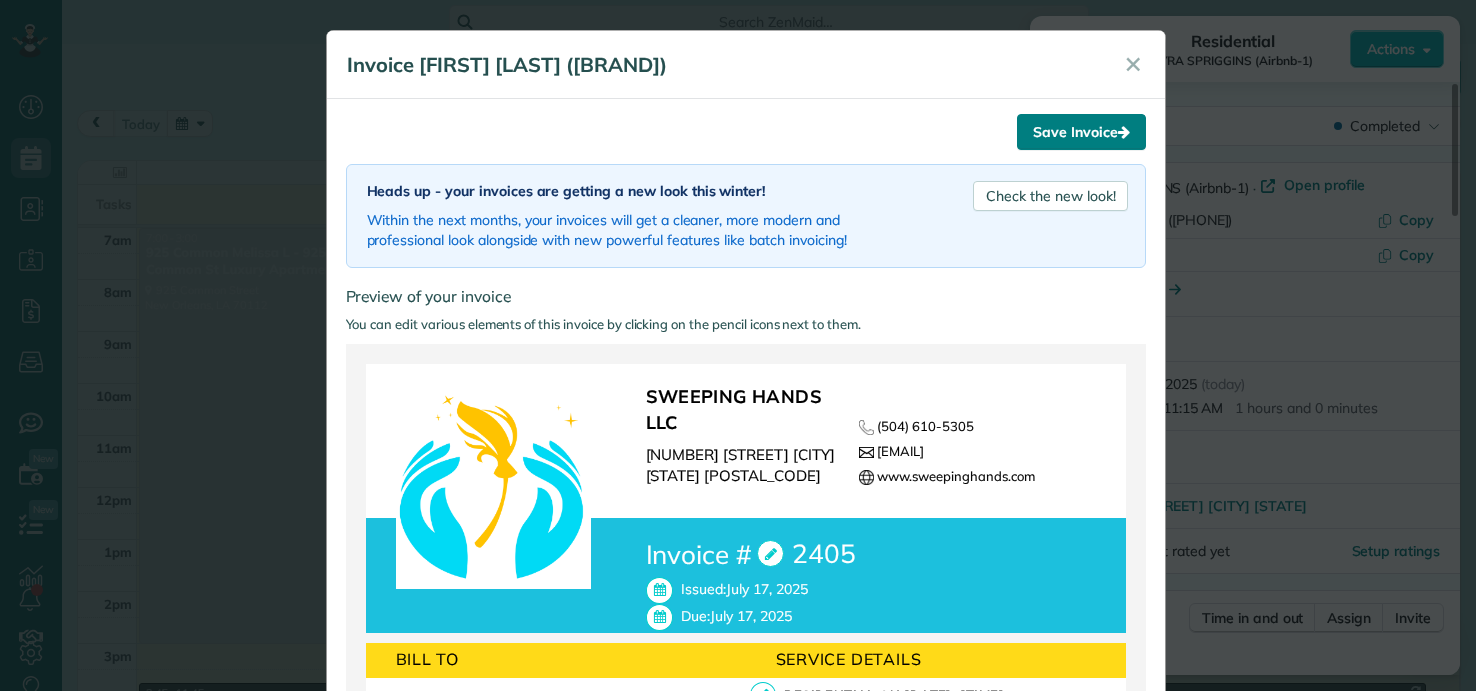drag, startPoint x: 1055, startPoint y: 136, endPoint x: 996, endPoint y: 176, distance: 71.281136 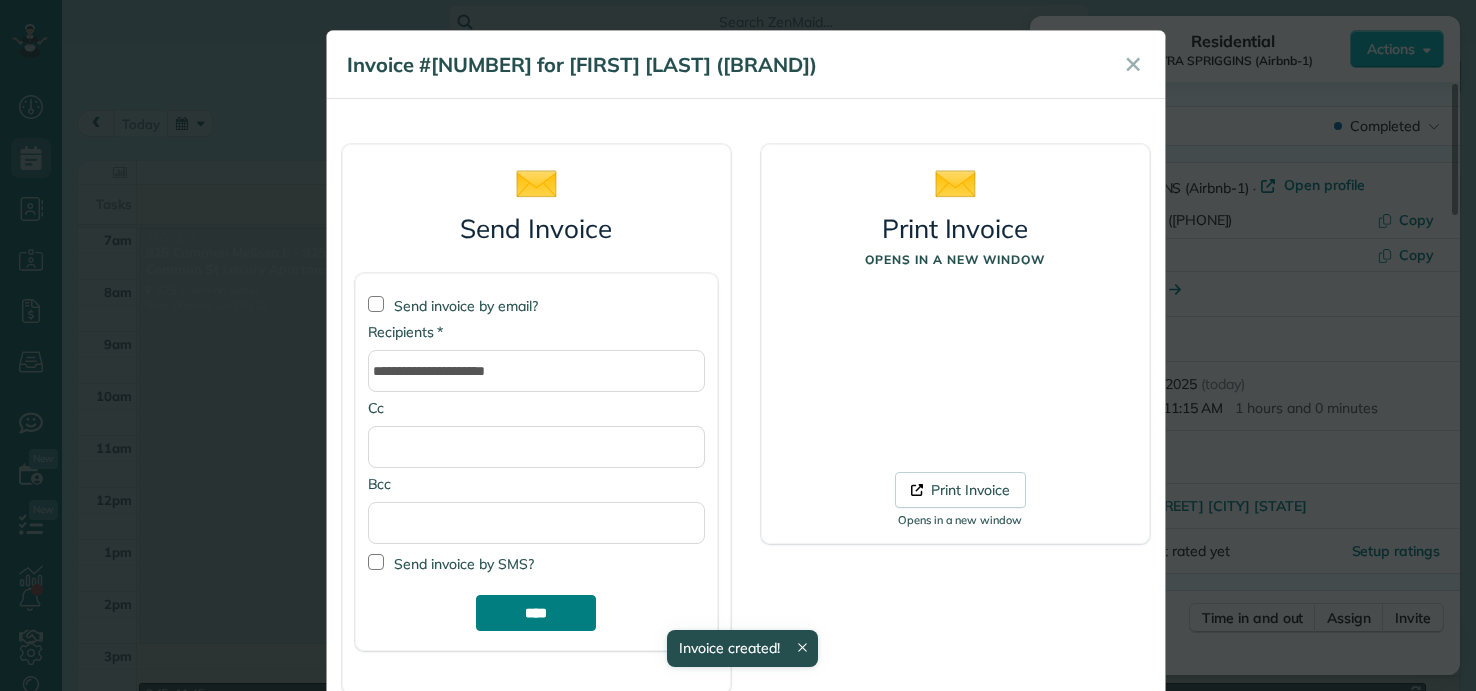 click on "****" at bounding box center (536, 613) 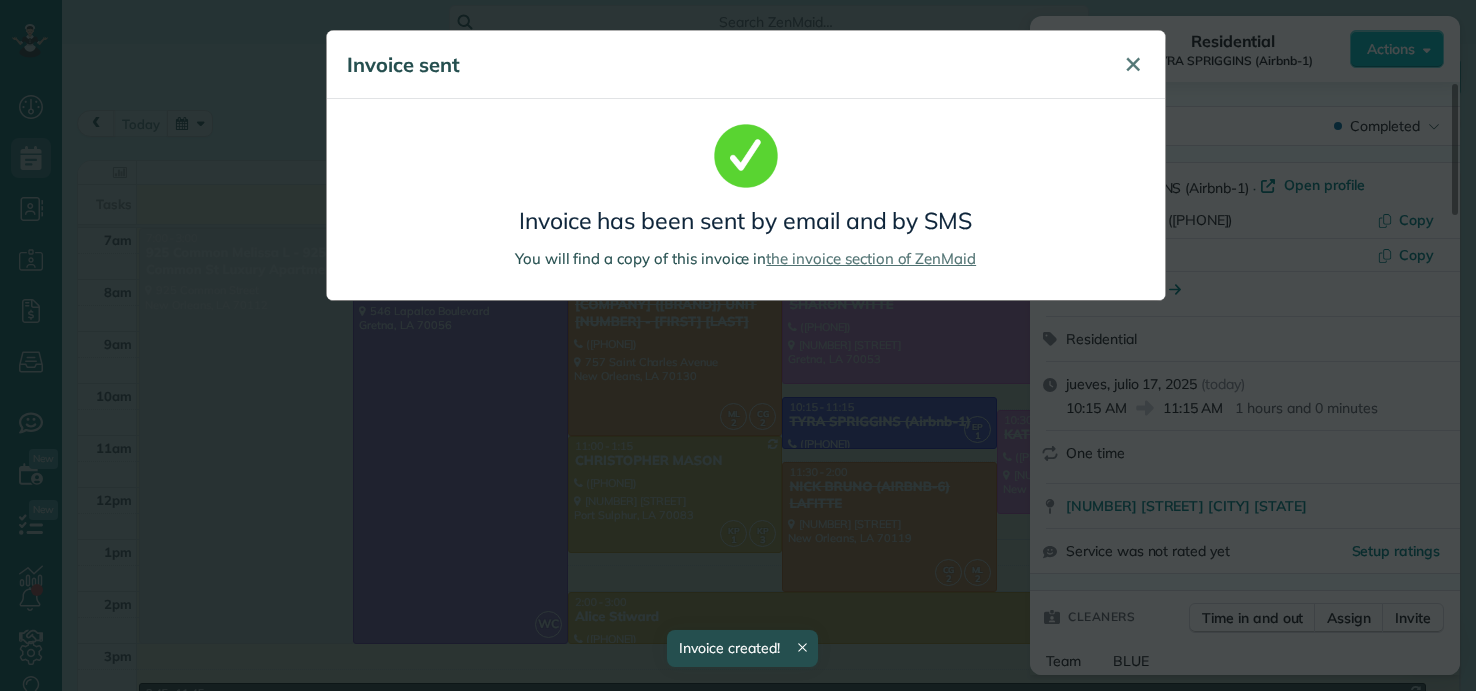 click on "✕" at bounding box center [1133, 64] 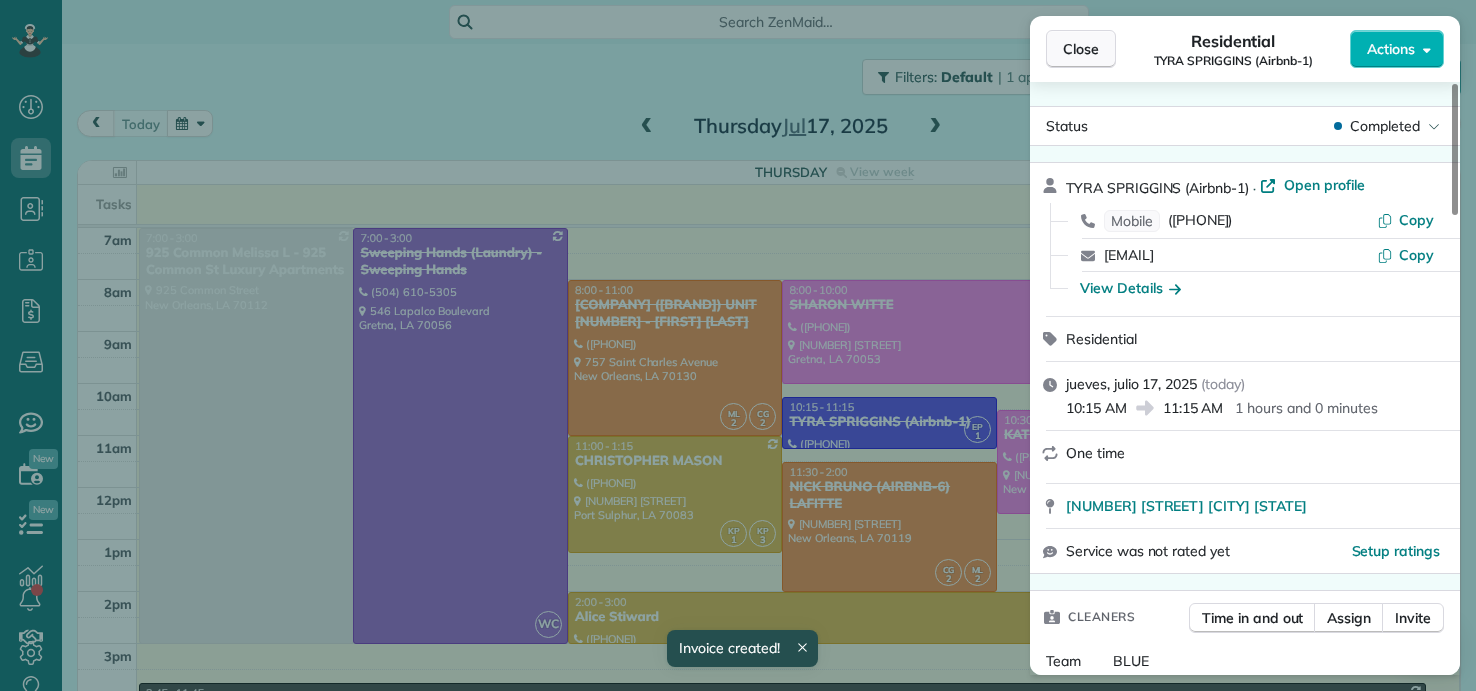 click on "Close" at bounding box center [1081, 49] 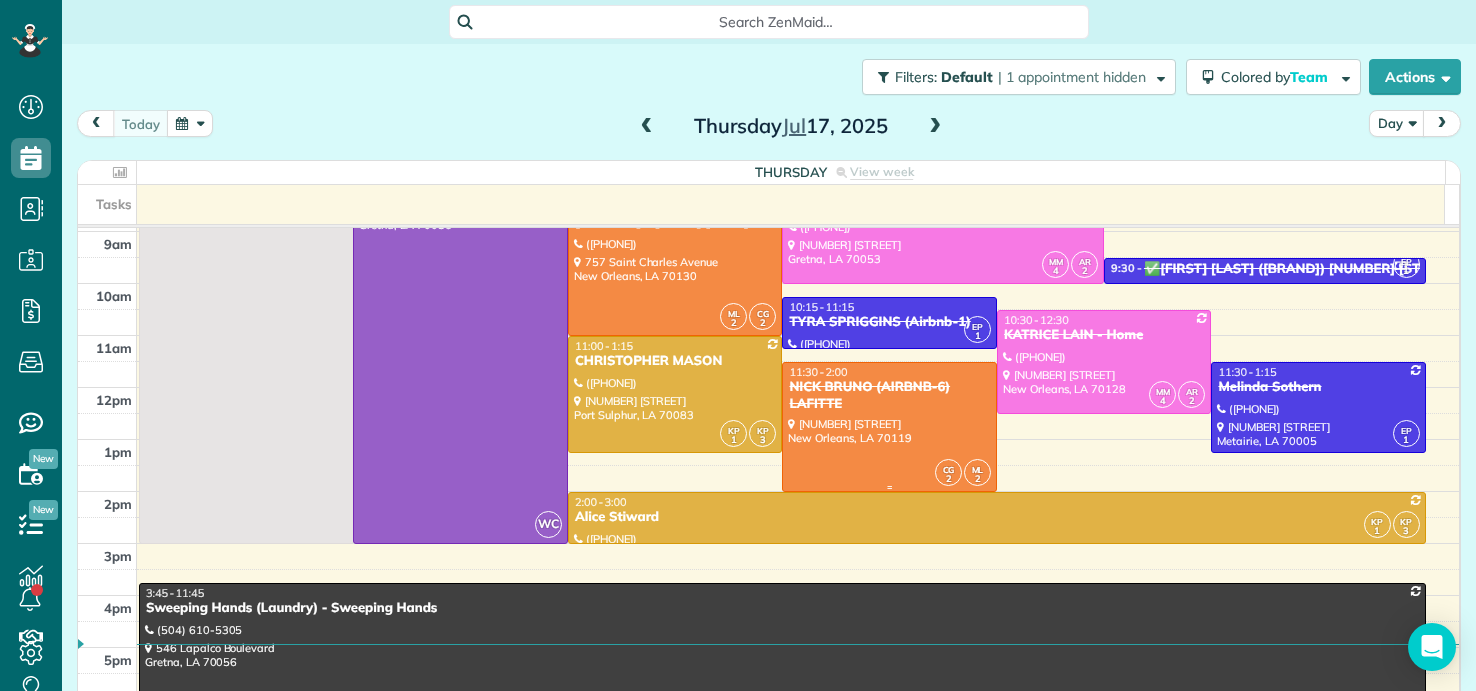 scroll, scrollTop: 200, scrollLeft: 0, axis: vertical 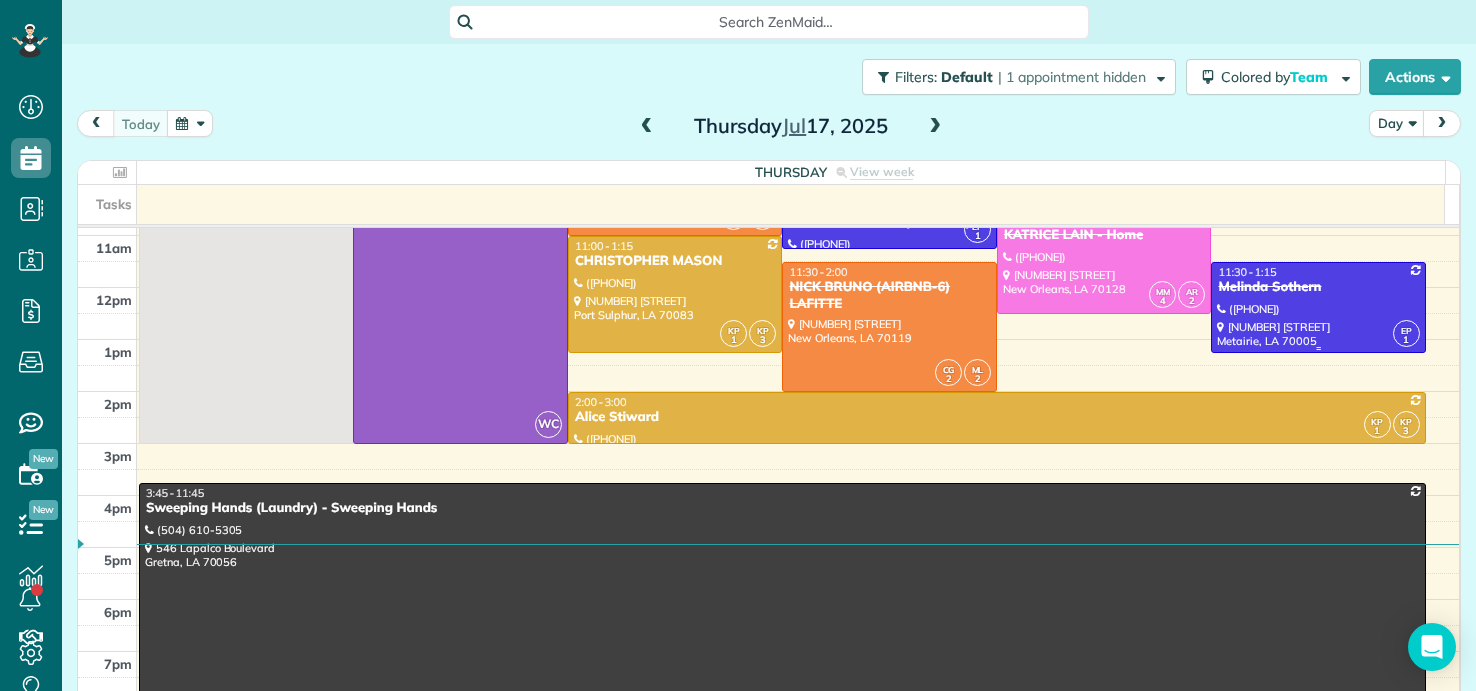 click at bounding box center (1318, 307) 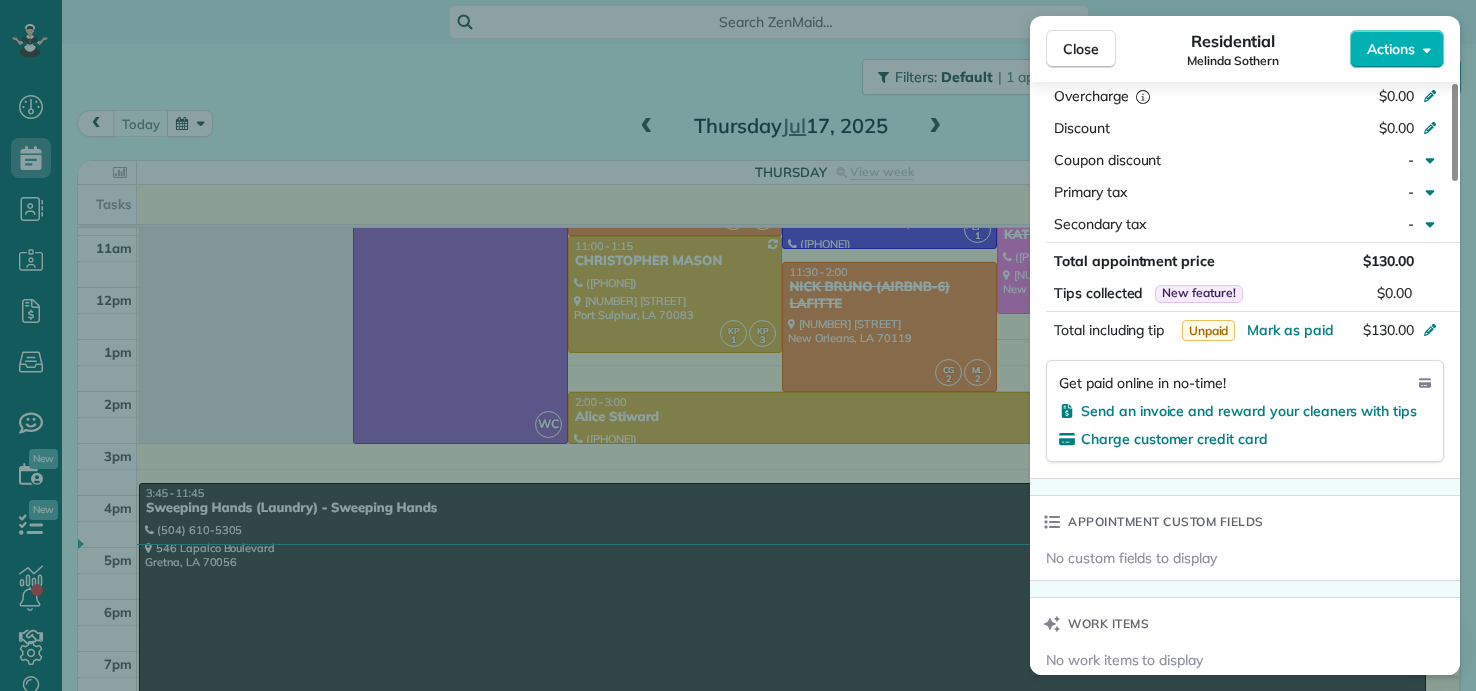 scroll, scrollTop: 700, scrollLeft: 0, axis: vertical 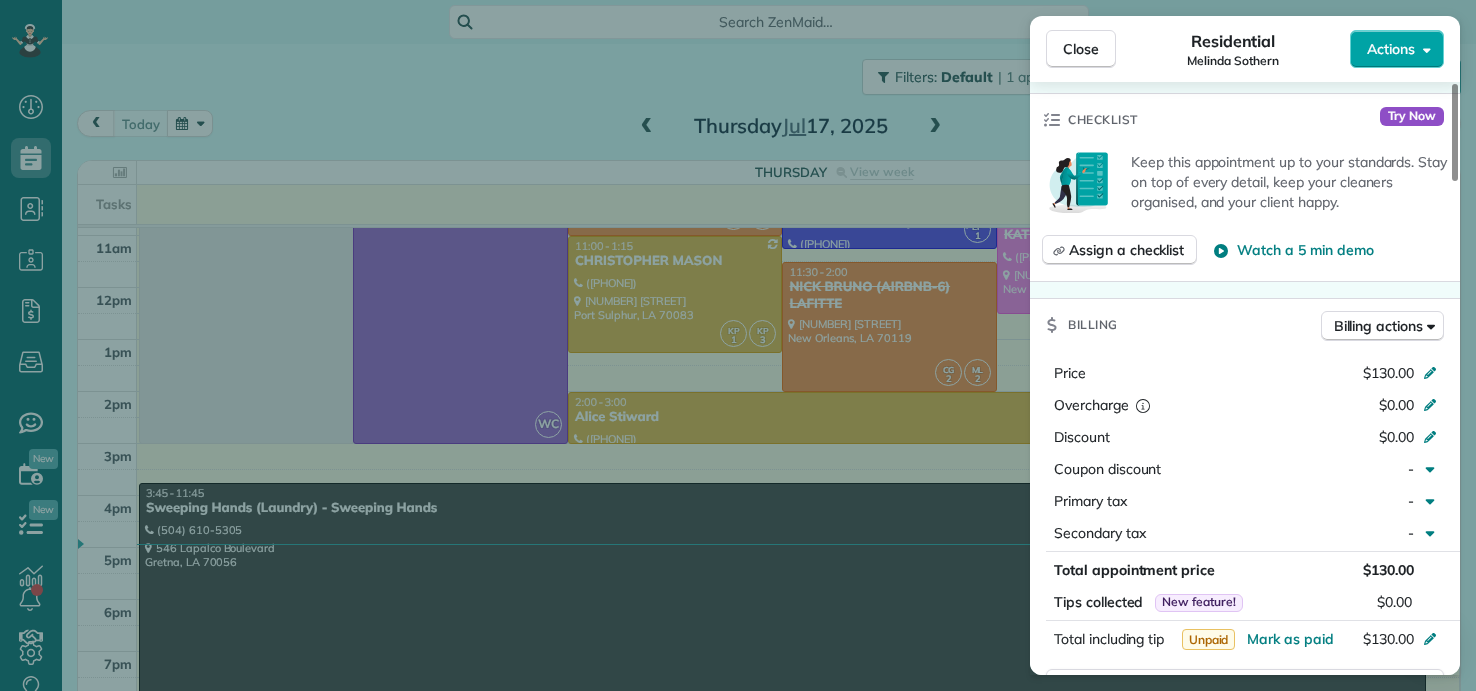 click on "Actions" at bounding box center [1391, 49] 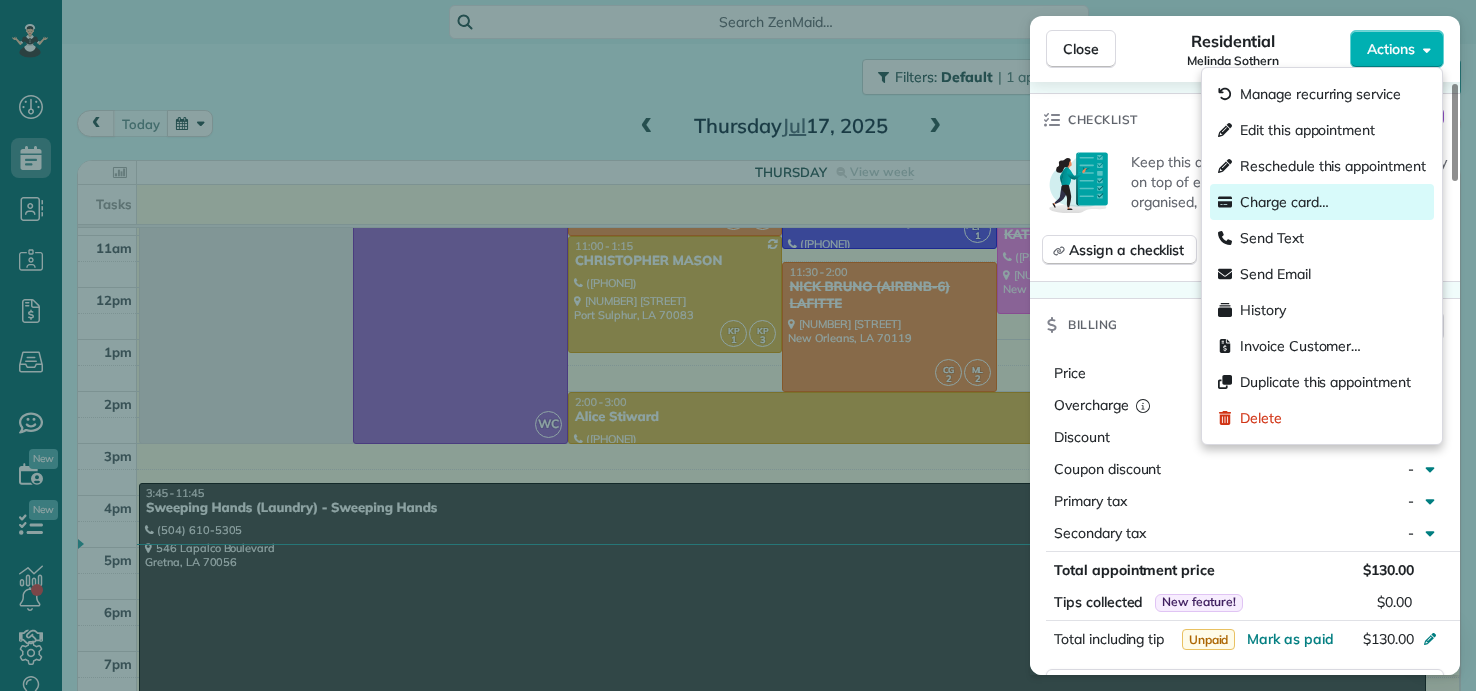 click on "Charge card…" at bounding box center [1284, 202] 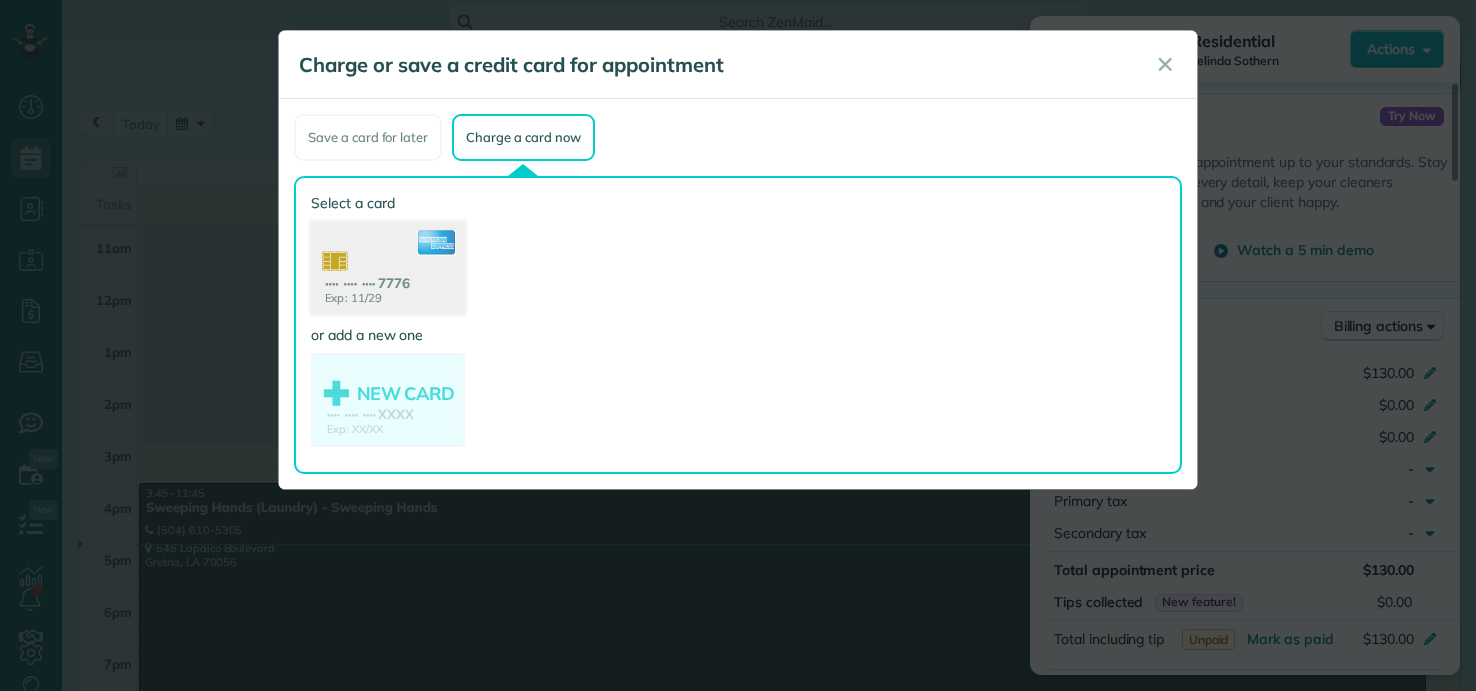 click 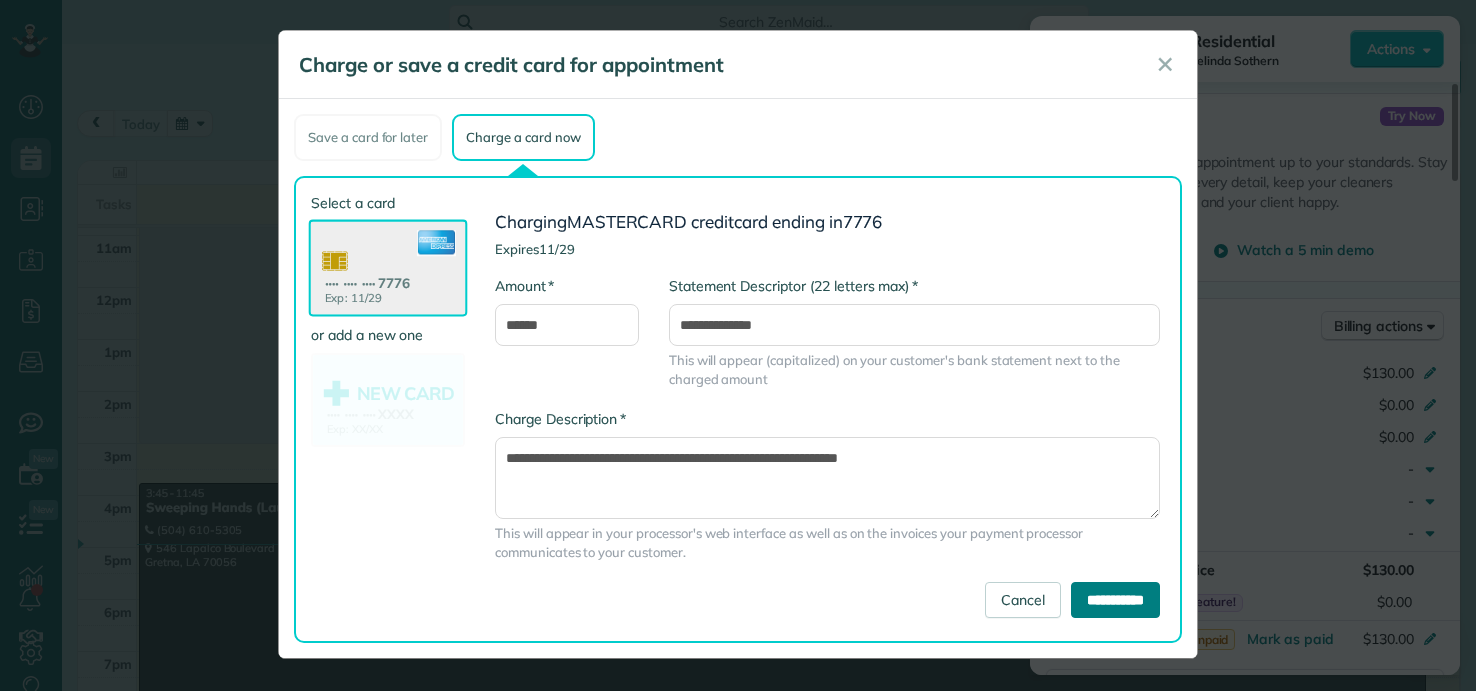 click on "**********" at bounding box center [1115, 600] 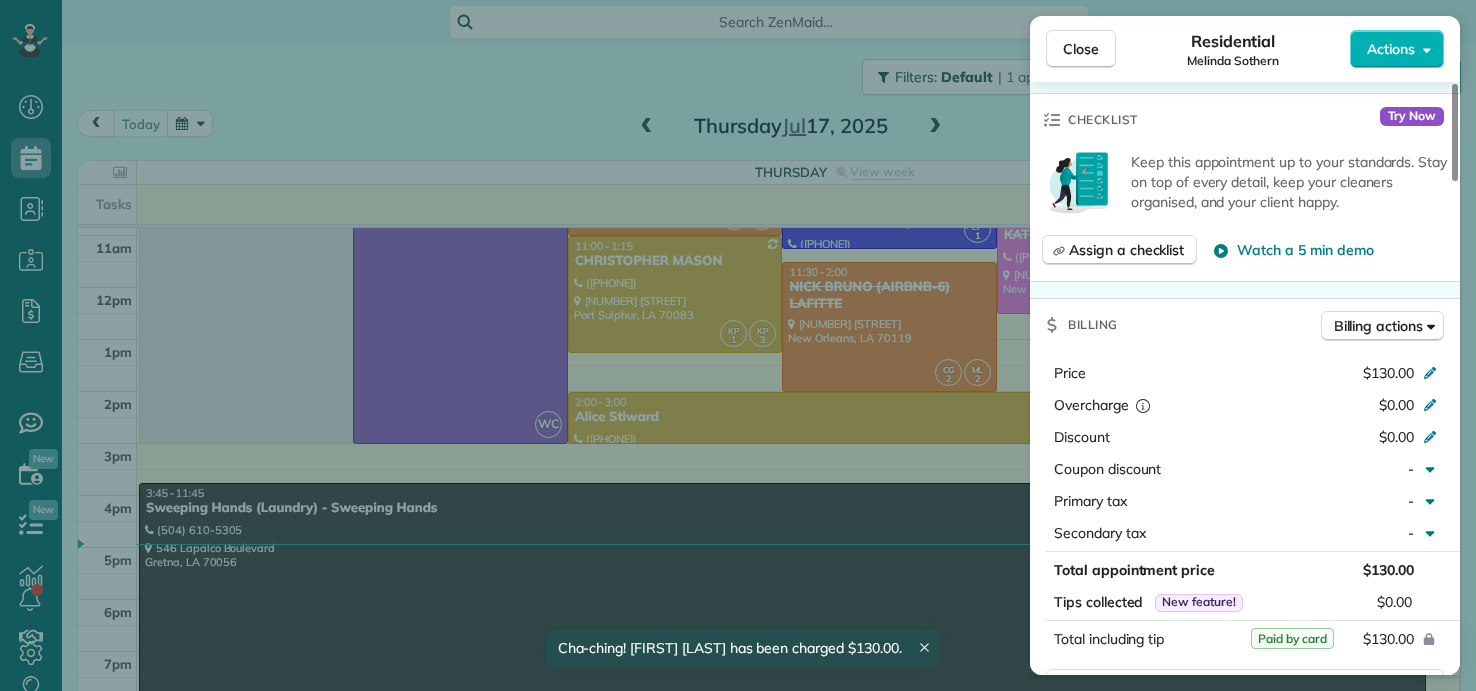 click on "Close Residential Melinda Sothern Actions Status Completed Melinda Sothern · Open profile Mobile (504) 261-3437 Copy sothernmelinda@gmail.com Copy View Details Residential jueves, julio 17, 2025 ( today ) 11:30 AM 1:15 PM 1 hours and 45 minutes Repeats every 2 weeks Edit recurring service Previous (jul 03) Next (jul 31) 248 Aris Avenue Metairie LA 70005 Service was not rated yet Setup ratings Cleaners Time in and out Assign Invite Team BLUE Cleaners EUNICE   PALMA 11:35 AM 1:30 PM Checklist Try Now Keep this appointment up to your standards. Stay on top of every detail, keep your cleaners organised, and your client happy. Assign a checklist Watch a 5 min demo Billing Billing actions Price $130.00 Overcharge $0.00 Discount $0.00 Coupon discount - Primary tax - Secondary tax - Total appointment price $130.00 Tips collected New feature! $0.00 Paid by card Total including tip $130.00 Get paid online in no-time! Send an invoice and reward your cleaners with tips Charge customer credit card Work items Notes 3 2 (" at bounding box center [738, 345] 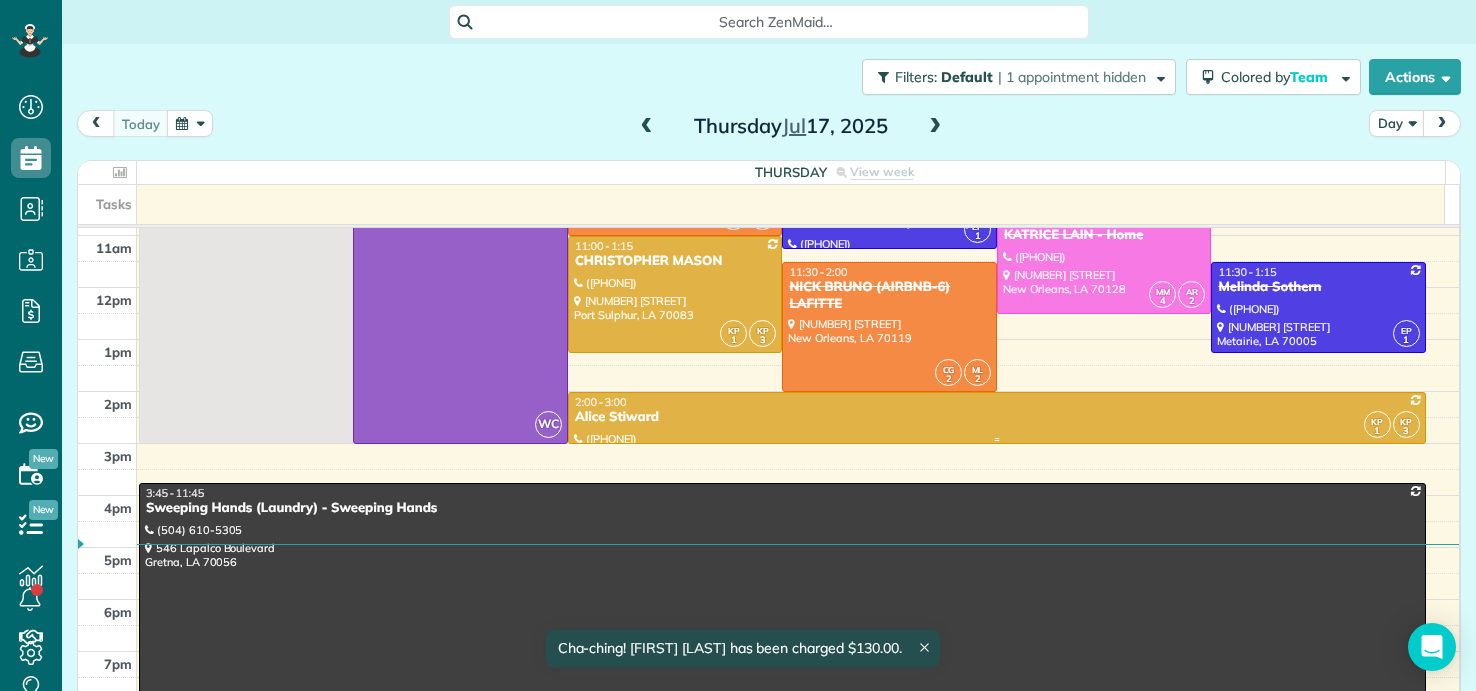 click at bounding box center (997, 418) 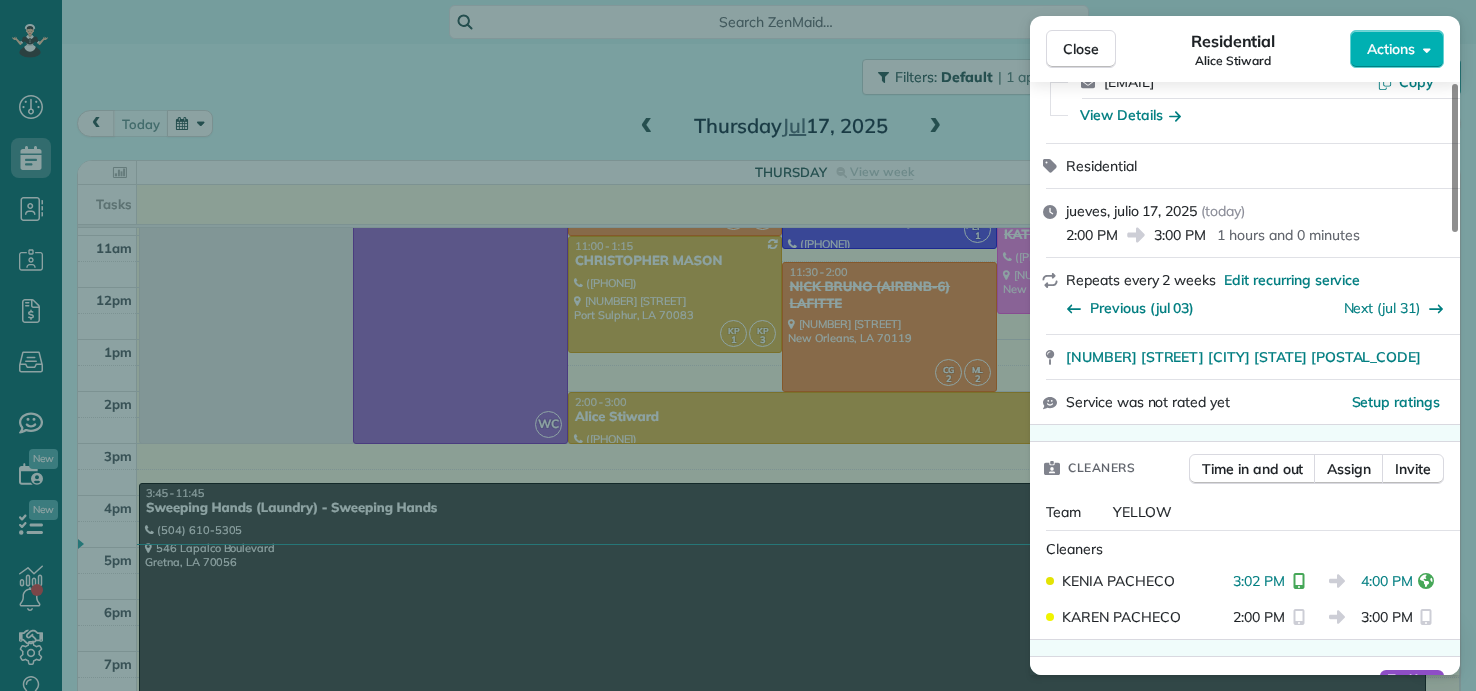 scroll, scrollTop: 200, scrollLeft: 0, axis: vertical 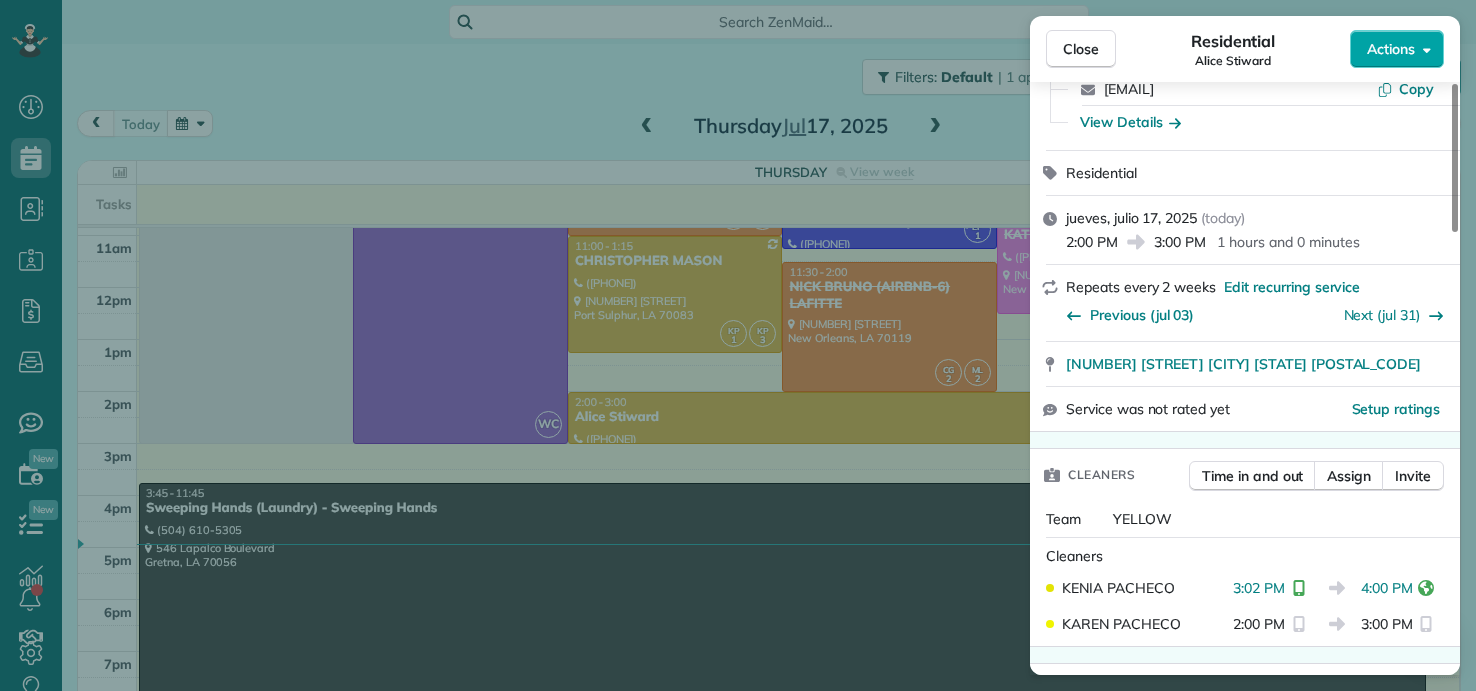 click on "Actions" at bounding box center [1397, 49] 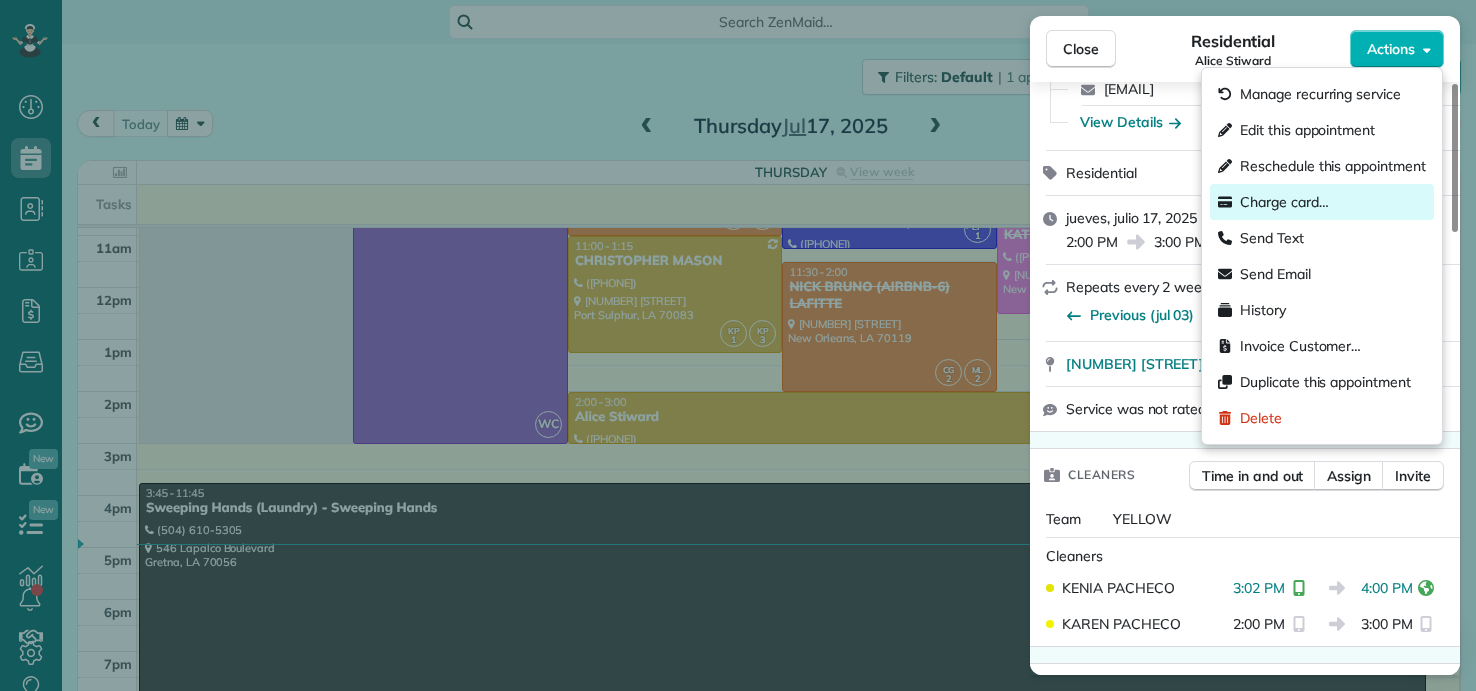 click on "Charge card…" at bounding box center [1284, 202] 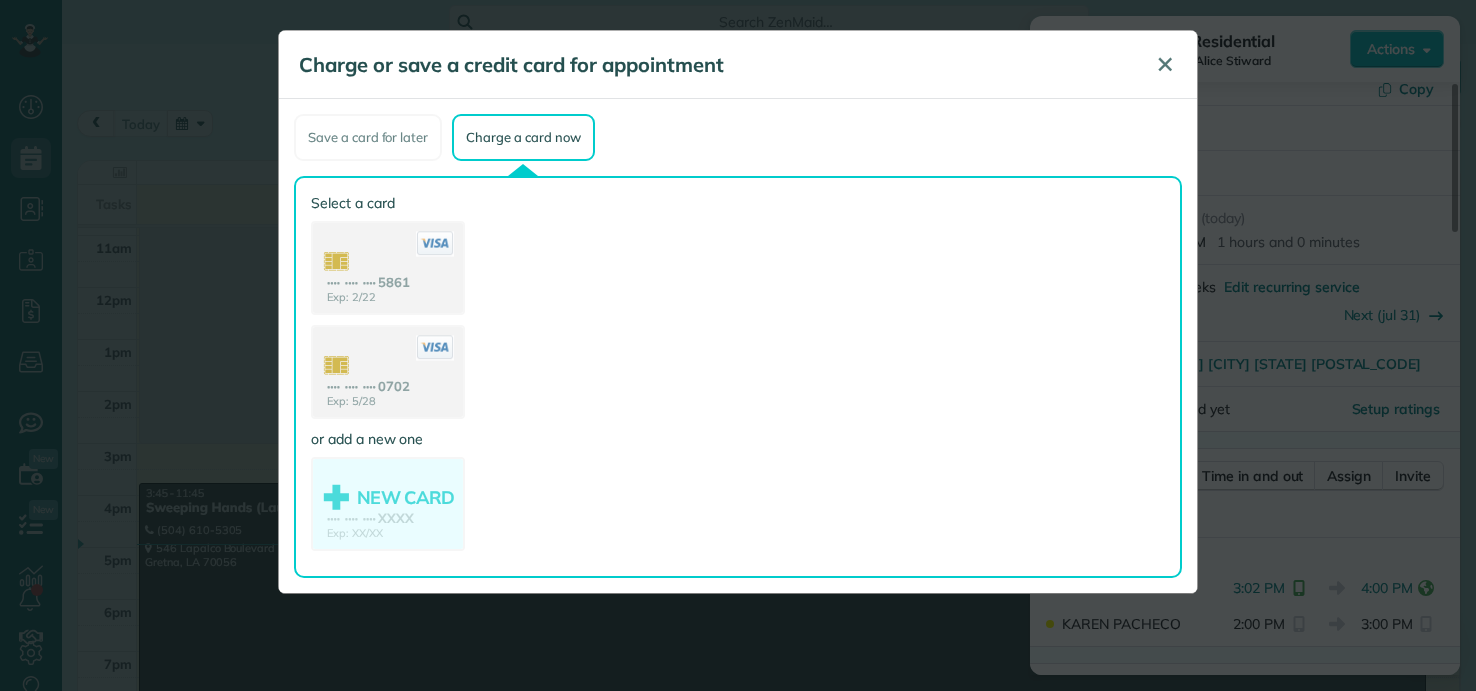 click on "✕" at bounding box center (1165, 64) 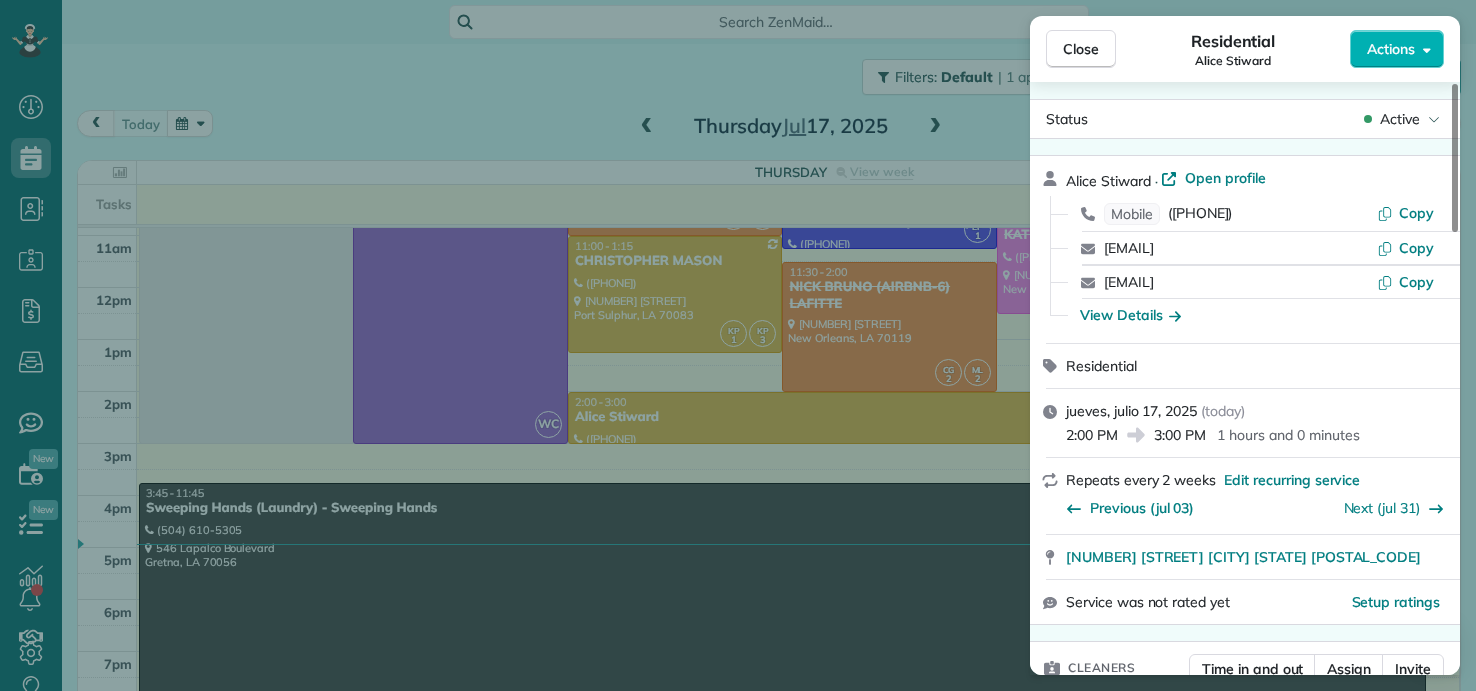 scroll, scrollTop: 0, scrollLeft: 0, axis: both 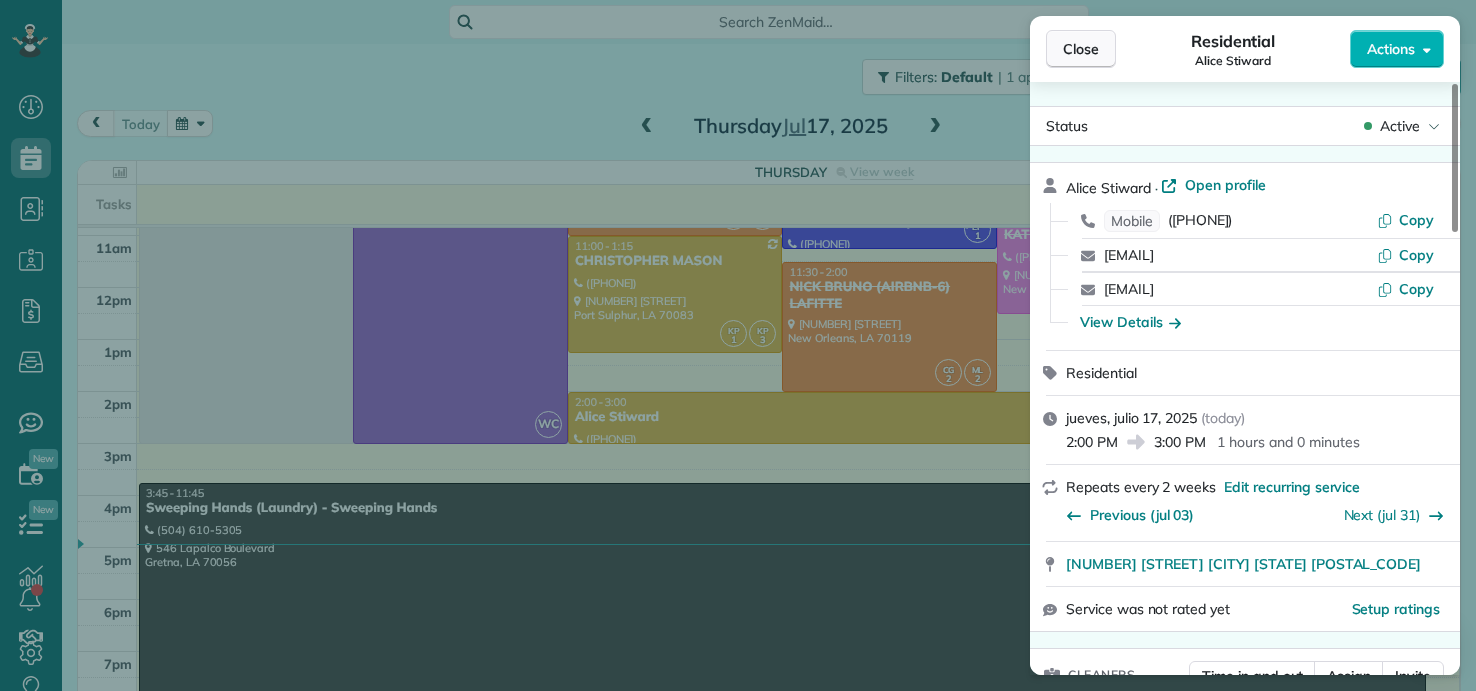 click on "Close" at bounding box center (1081, 49) 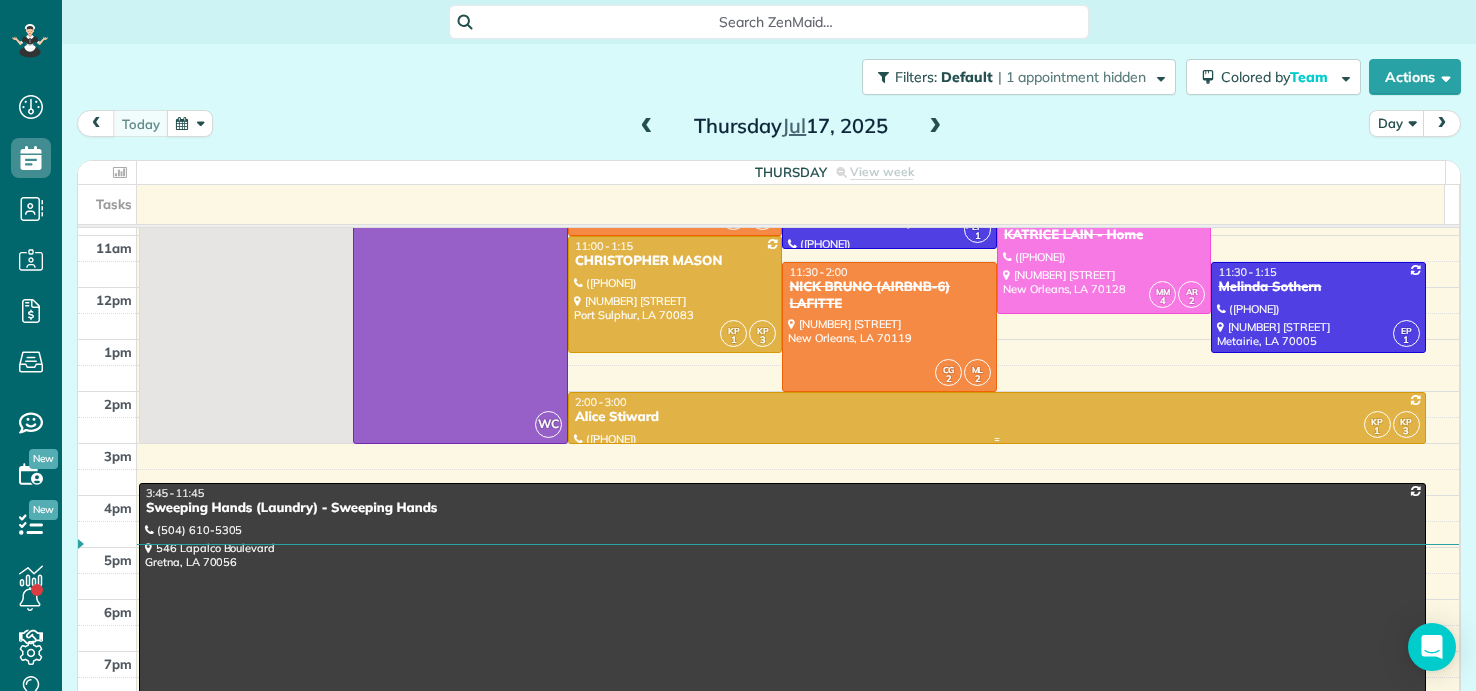 click on "Alice Stiward" at bounding box center [997, 417] 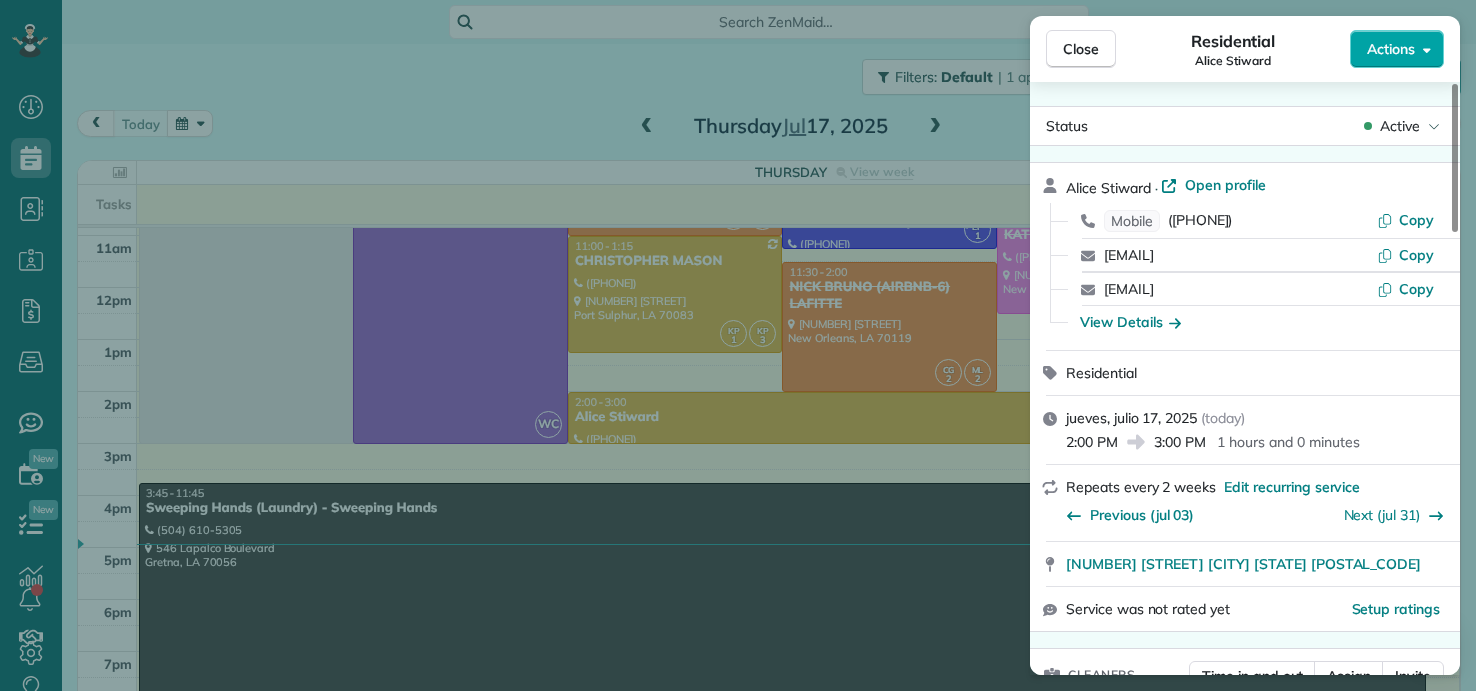 click on "Actions" at bounding box center (1391, 49) 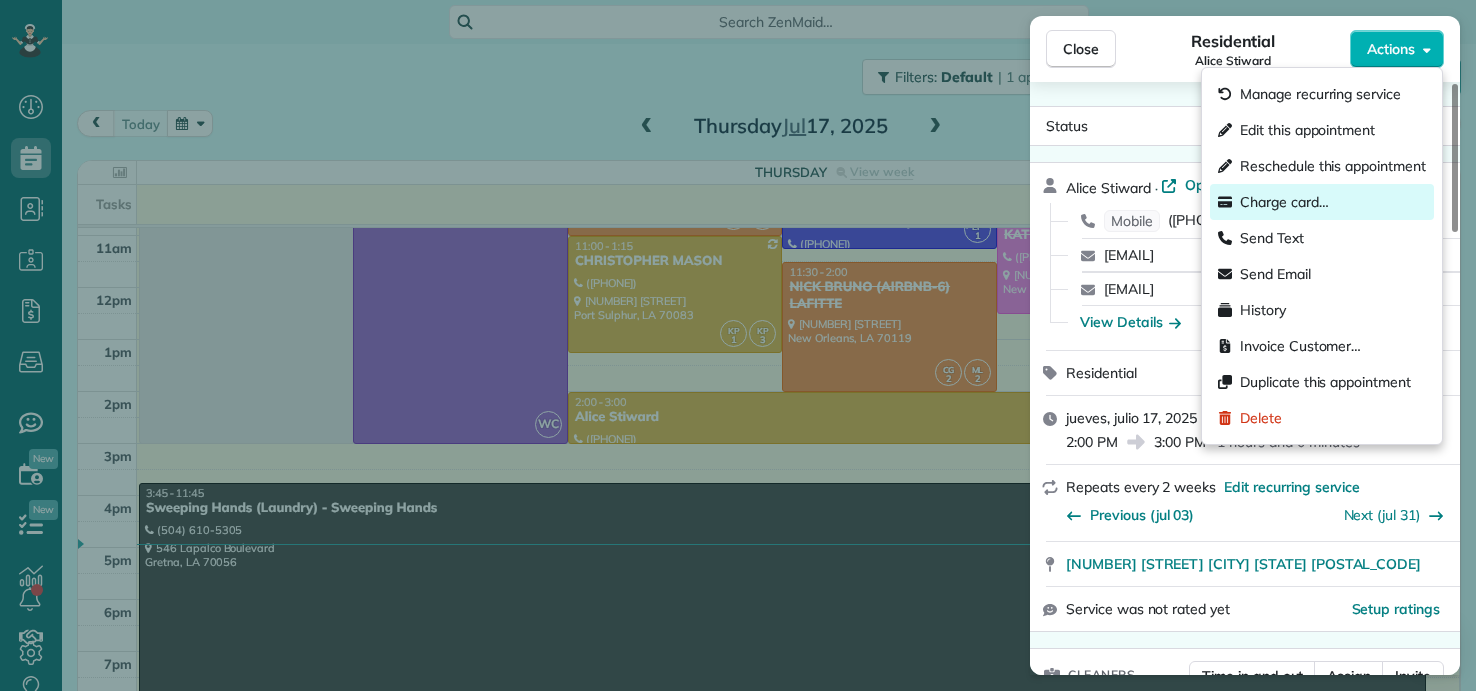 click on "Charge card…" at bounding box center (1284, 202) 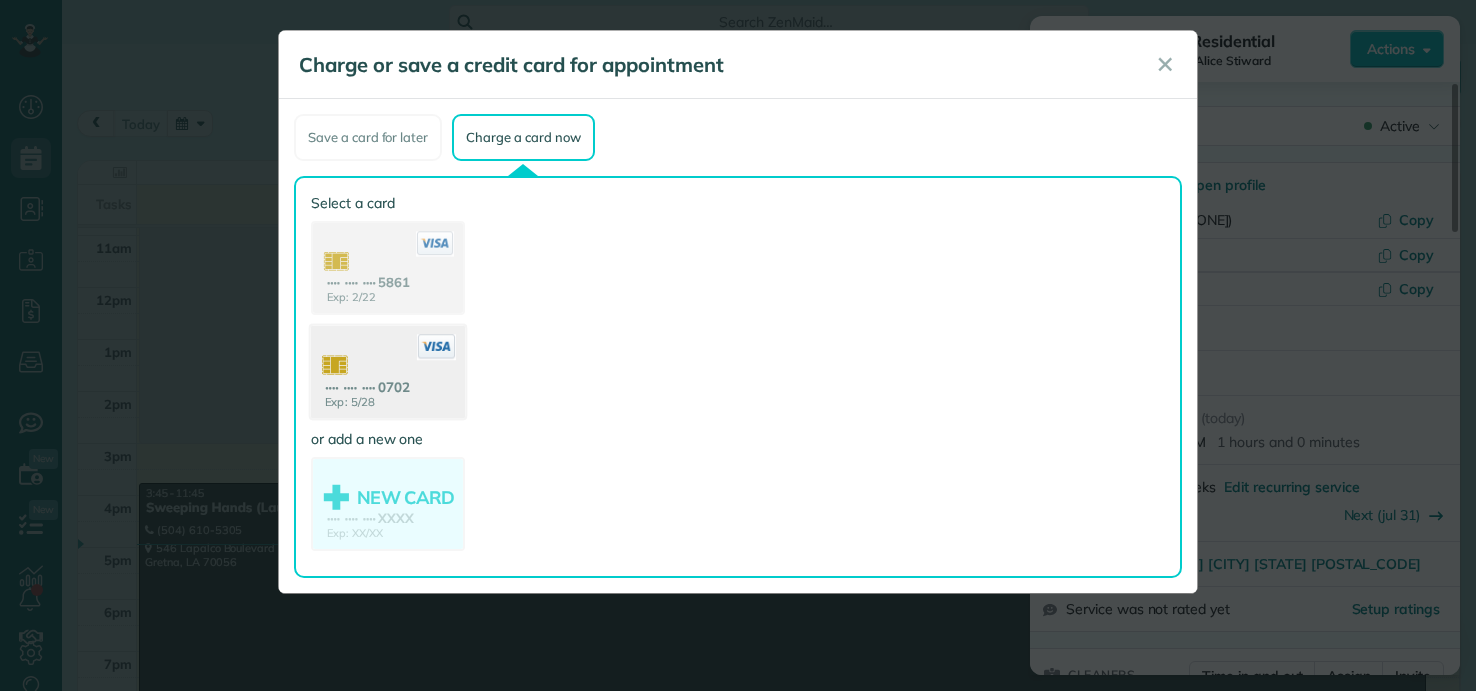 click 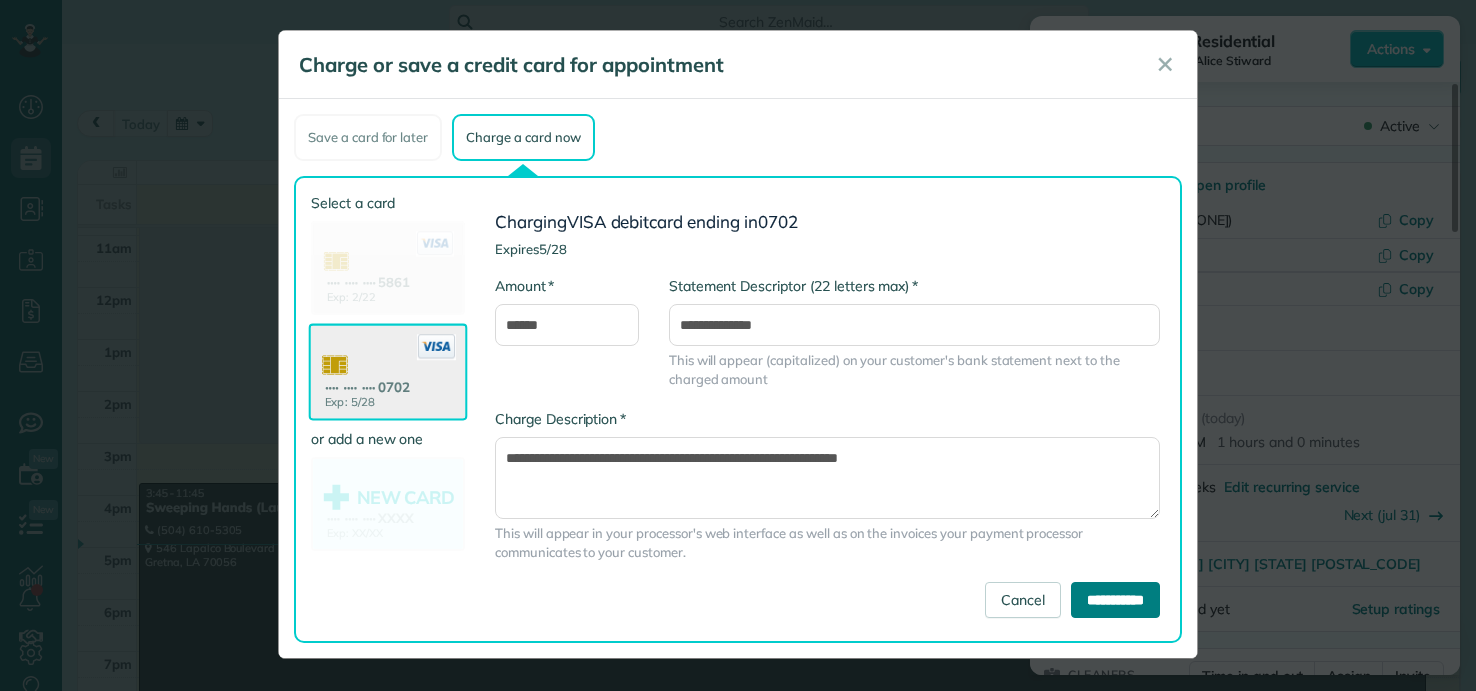 click on "**********" at bounding box center (1115, 600) 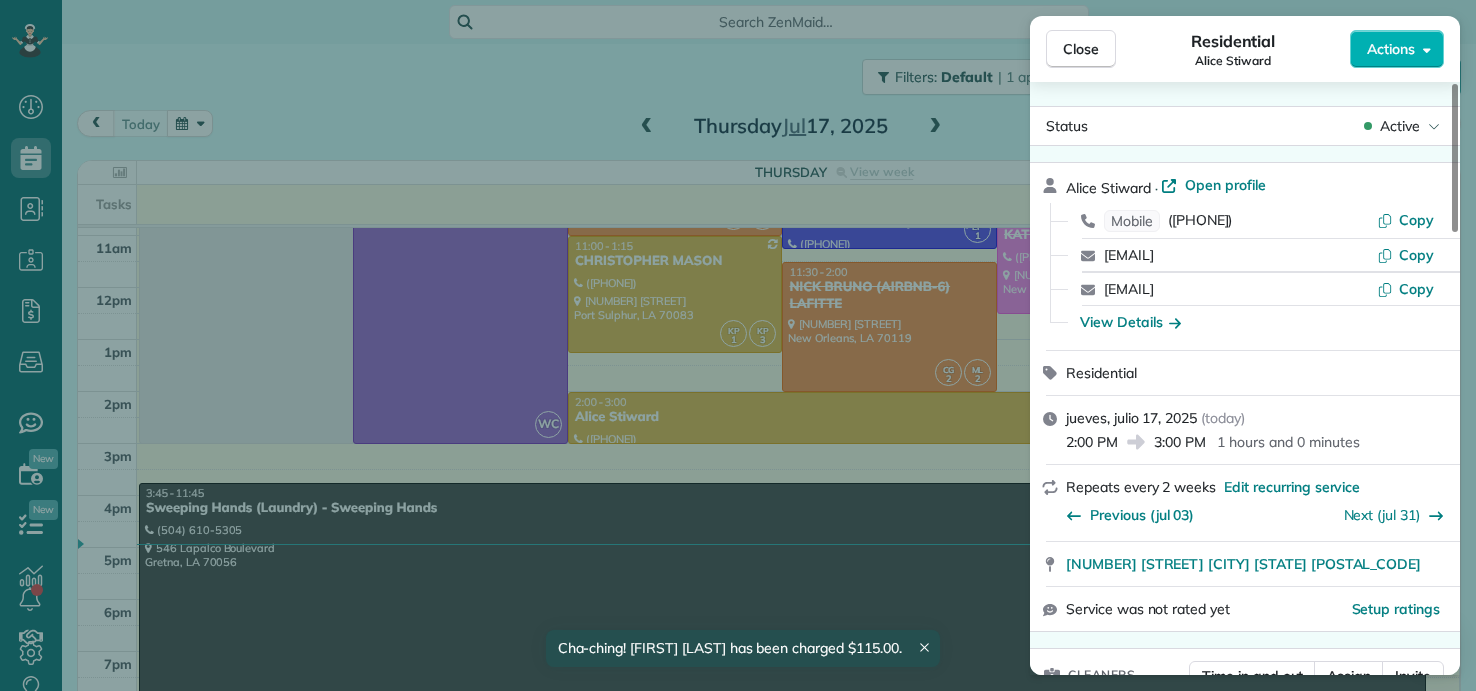 click on "Close Residential Alice Stiward Actions Status Active Alice Stiward · Open profile Mobile (504) 427-3786 Copy atstiward@yahoo.com Copy alice@shcs.com Copy View Details Residential jueves, julio 17, 2025 ( today ) 2:00 PM 3:00 PM 1 hours and 0 minutes Repeats every 2 weeks Edit recurring service Previous (jul 03) Next (jul 31) 1911 Holiday Dr New Orleans LA 70114-3454 Service was not rated yet Setup ratings Cleaners Time in and out Assign Invite Team YELLOW Cleaners KENIA   PACHECO 3:02 PM 4:00 PM KAREN   PACHECO 2:00 PM 3:00 PM Checklist Try Now Keep this appointment up to your standards. Stay on top of every detail, keep your cleaners organised, and your client happy. Assign a checklist Watch a 5 min demo Billing Billing actions Price $115.00 Overcharge $0.00 Discount $0.00 Coupon discount - Primary tax - Secondary tax - Total appointment price $115.00 Tips collected New feature! $0.00 Paid by card Total including tip $115.00 Get paid online in no-time! Send an invoice and reward your cleaners with tips 0 1" at bounding box center (738, 345) 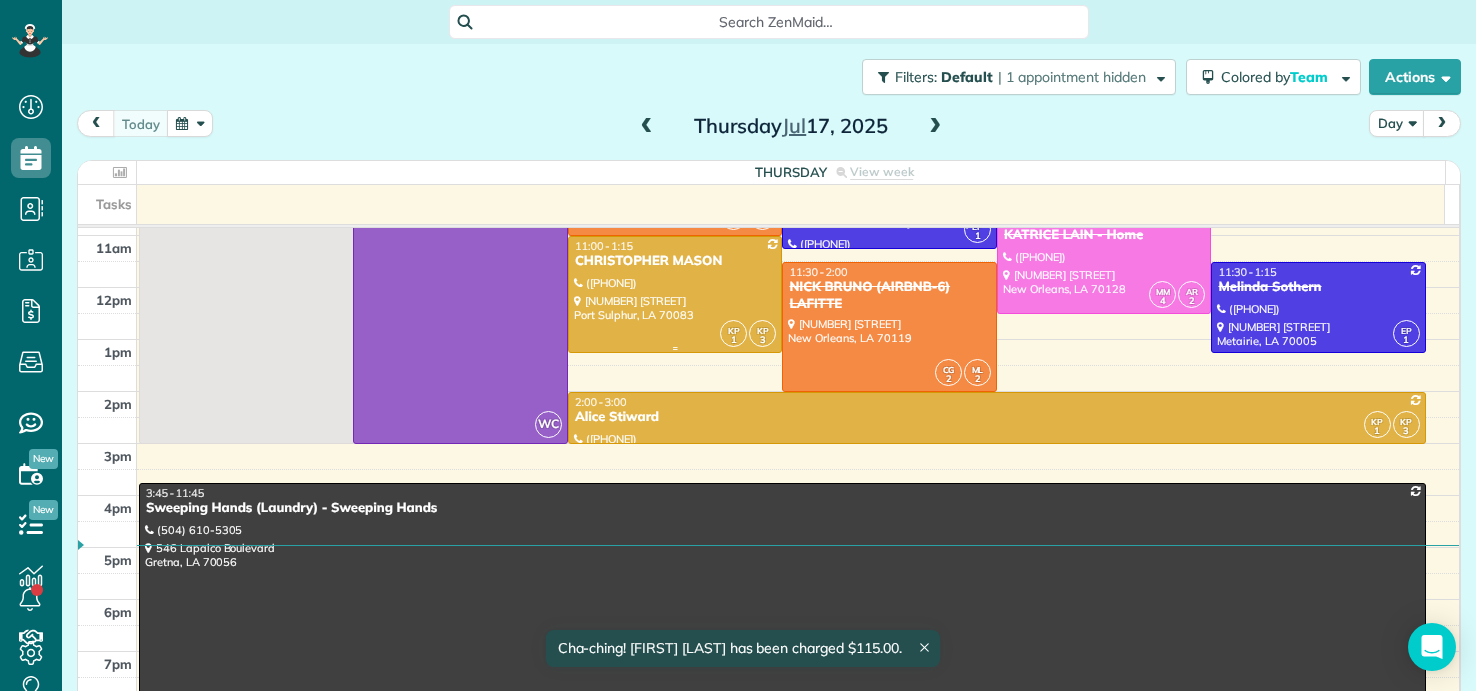 click at bounding box center [675, 294] 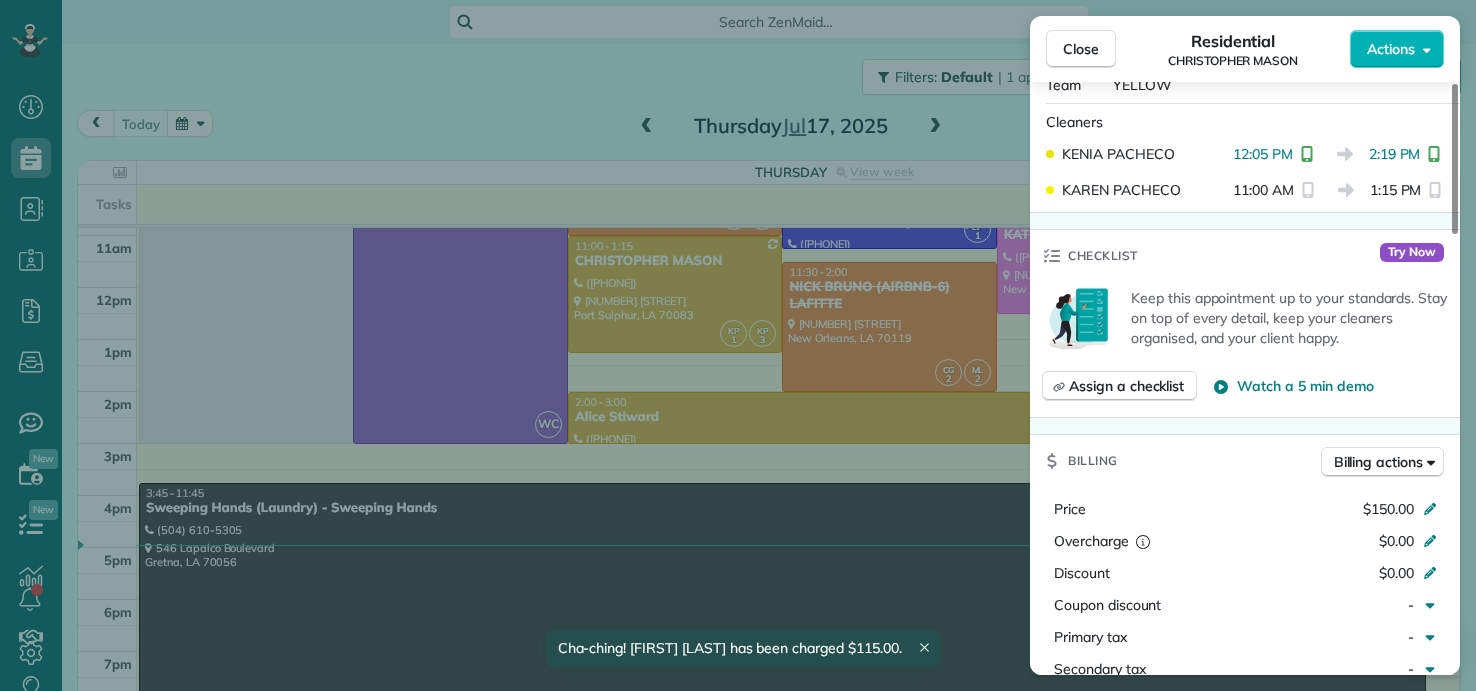scroll, scrollTop: 1000, scrollLeft: 0, axis: vertical 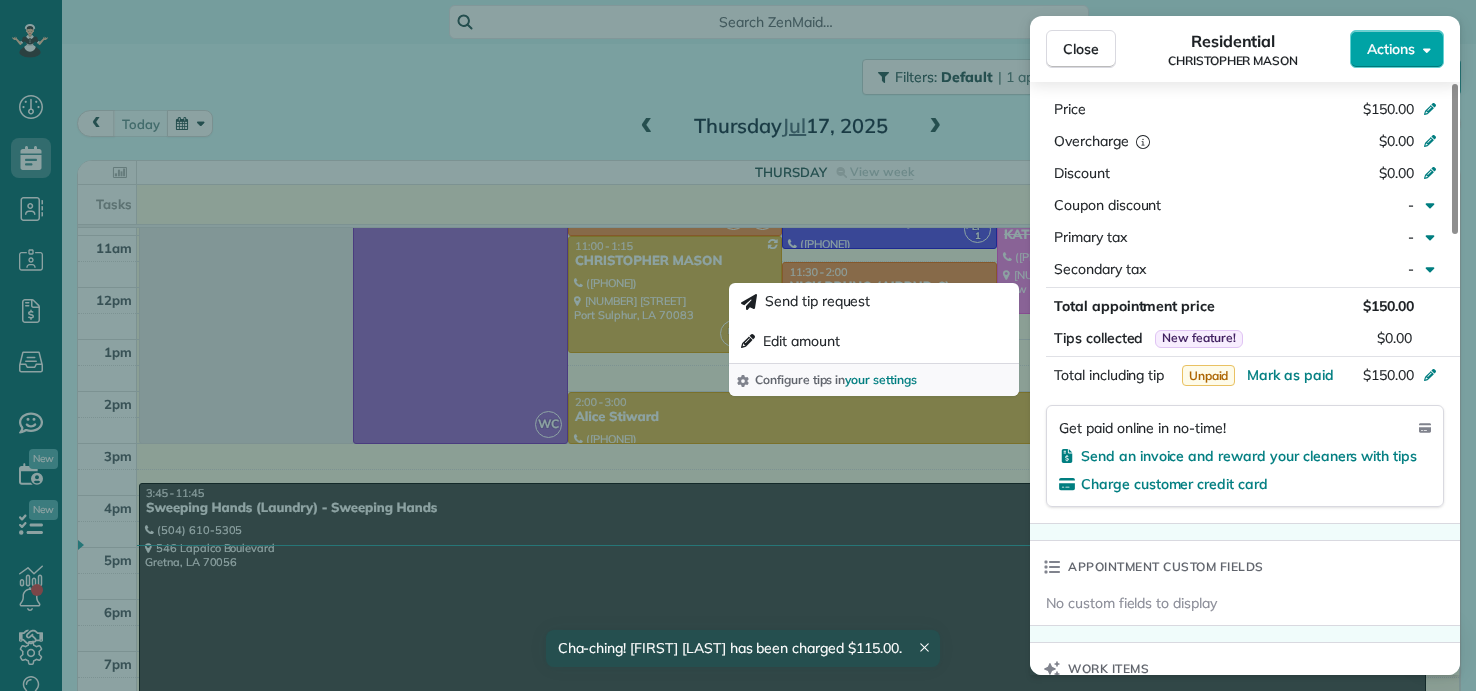 click on "Actions" at bounding box center [1391, 49] 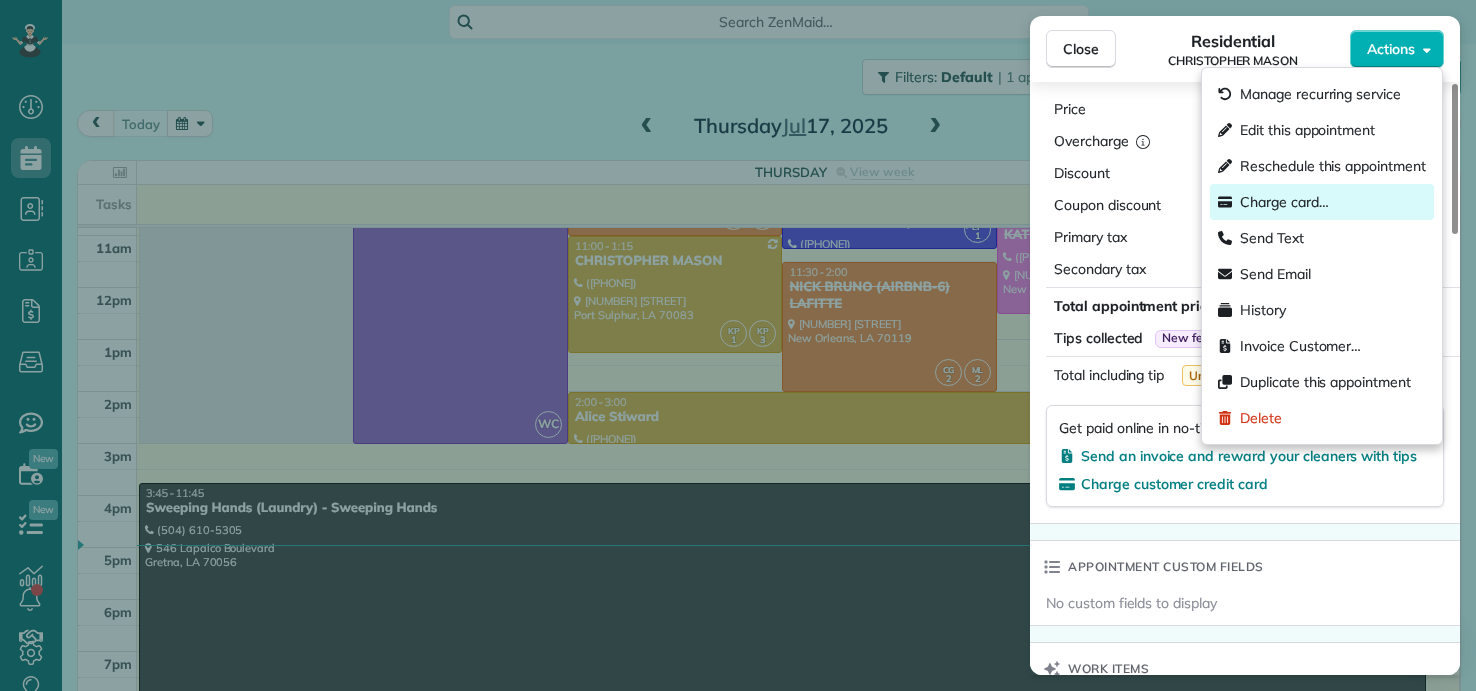 click on "Charge card…" at bounding box center [1284, 202] 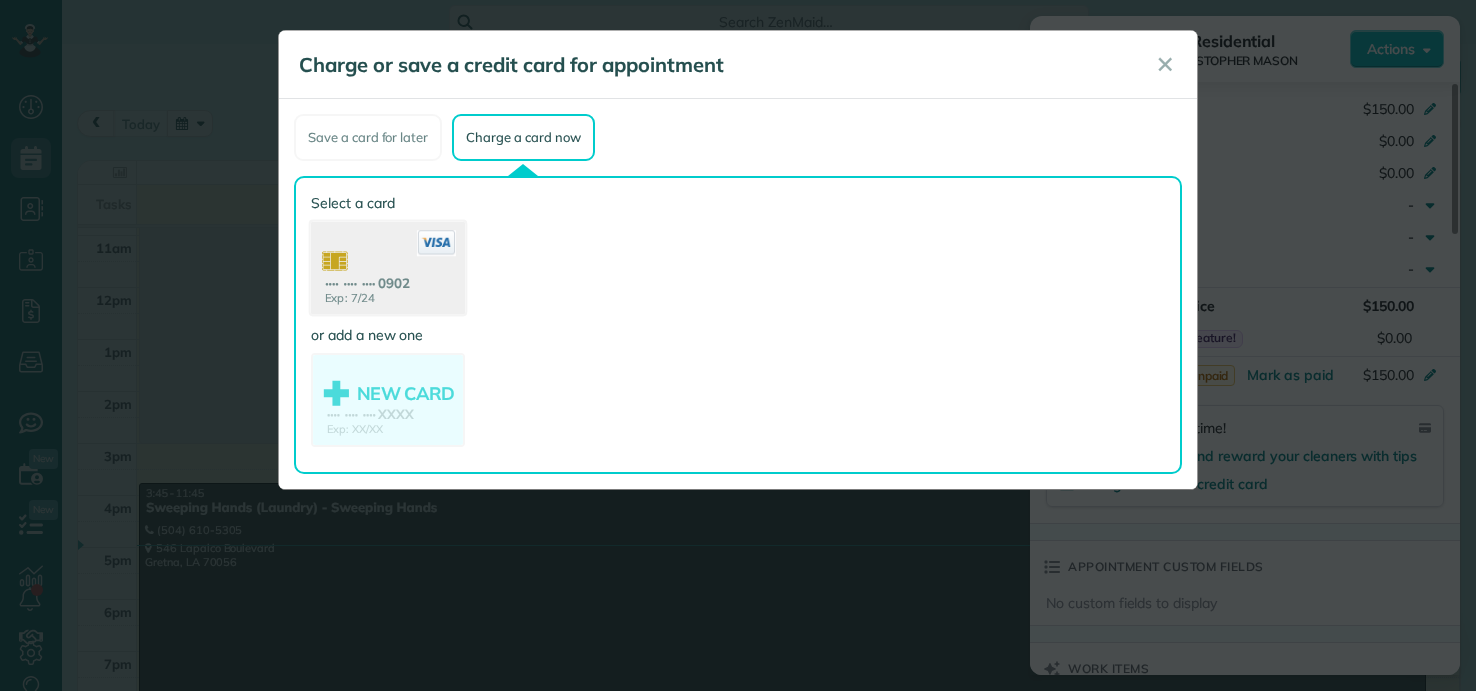 click 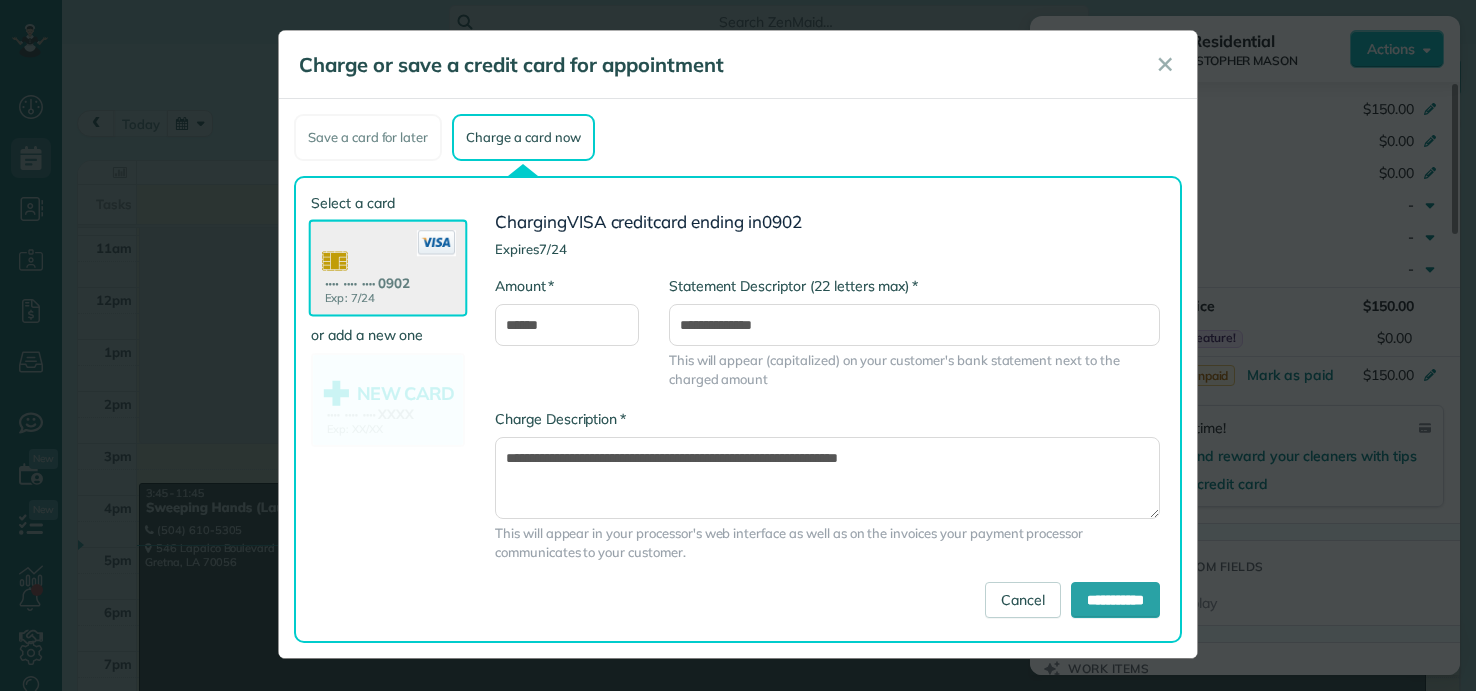 click on "**********" at bounding box center [820, 409] 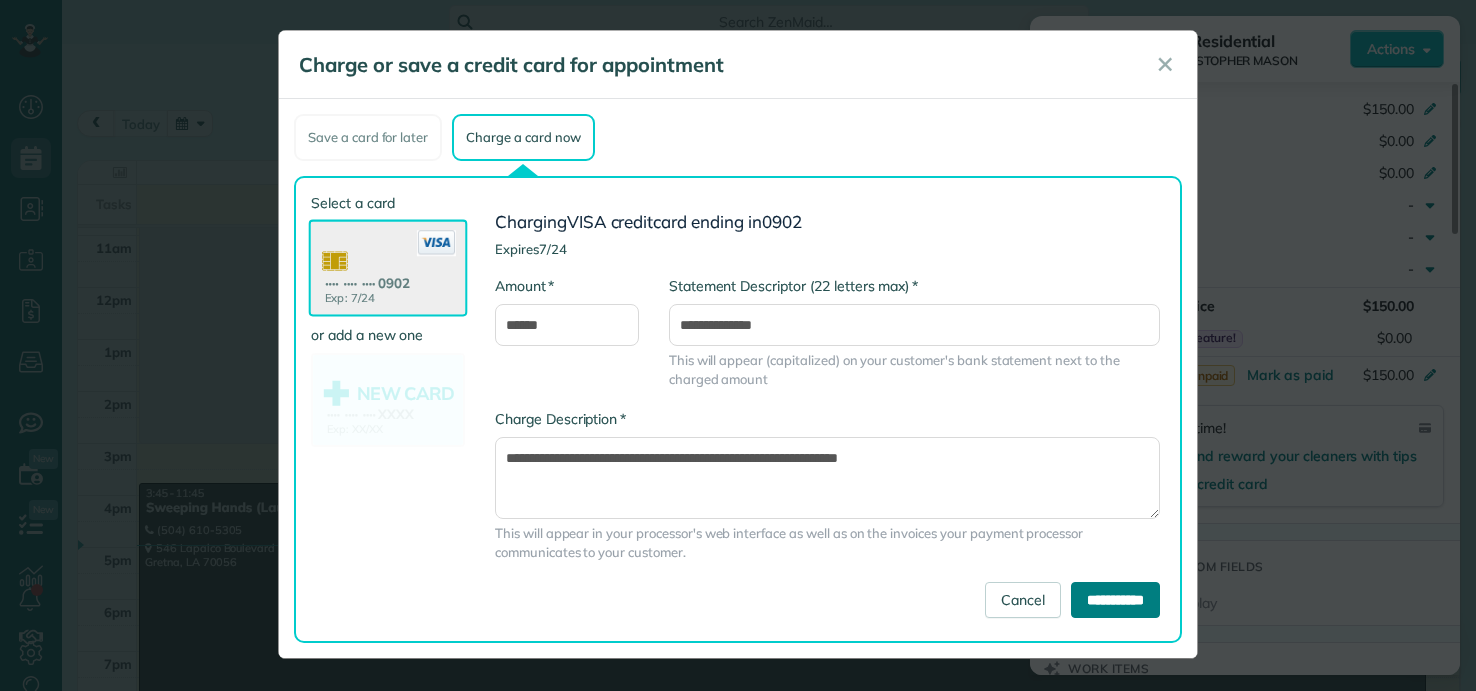 click on "**********" at bounding box center [1115, 600] 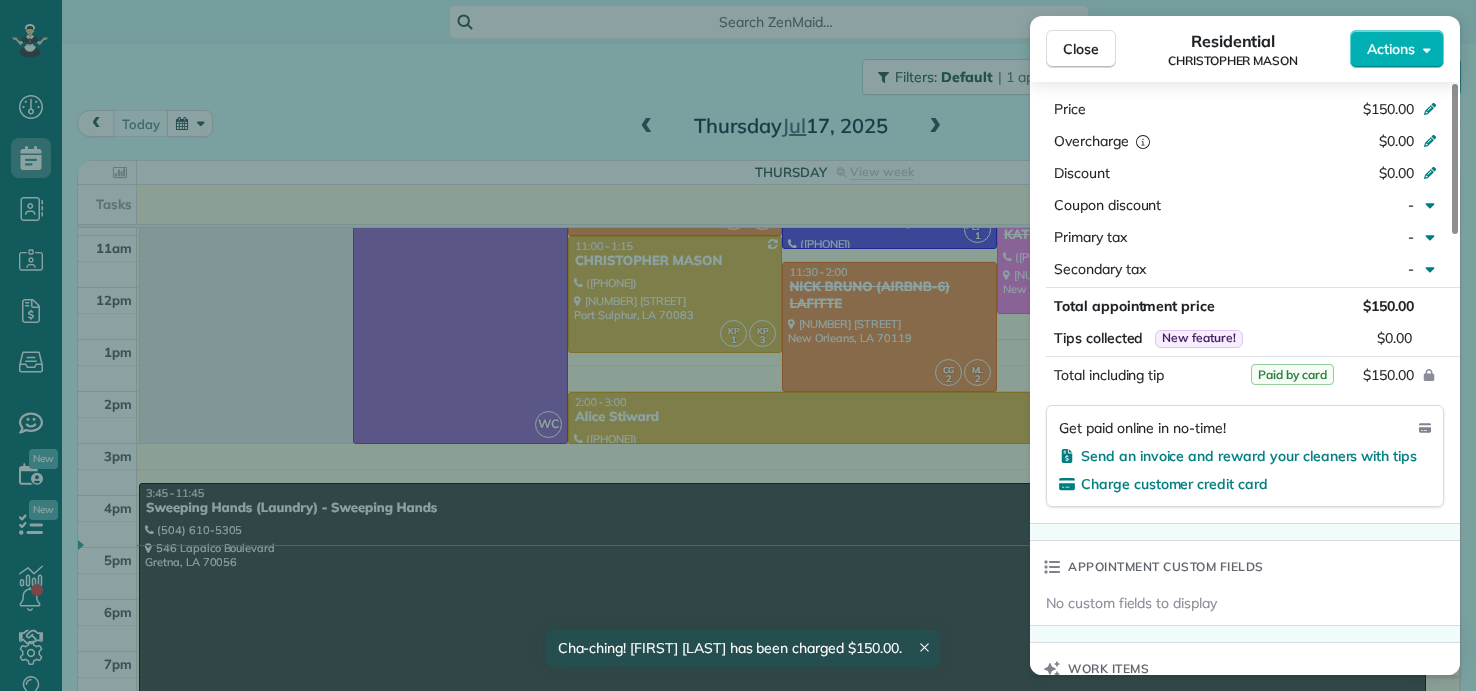 click on "Close Residential CHRISTOPHER MASON Actions Status Active CHRISTOPHER MASON · Open profile Mobile (786) 917-8070 Copy precisiontaking@gmail.com Copy View Details Residential jueves, julio 17, 2025 ( today ) 11:00 AM 1:15 PM 2 hours and 15 minutes Repeats every 2 weeks Edit recurring service Previous (jul 03) Next (jul 31) 345 Larusite Lane Port Sulphur LA 70083 Service was not rated yet Setup ratings Cleaners Time in and out Assign Invite Team YELLOW Cleaners KENIA   PACHECO 12:05 PM 2:19 PM KAREN   PACHECO 11:00 AM 1:15 PM Checklist Try Now Keep this appointment up to your standards. Stay on top of every detail, keep your cleaners organised, and your client happy. Assign a checklist Watch a 5 min demo Billing Billing actions Price $150.00 Overcharge $0.00 Discount $0.00 Coupon discount - Primary tax - Secondary tax - Total appointment price $150.00 Tips collected New feature! $0.00 Paid by card Total including tip $150.00 Get paid online in no-time! Send an invoice and reward your cleaners with tips Notes 0" at bounding box center (738, 345) 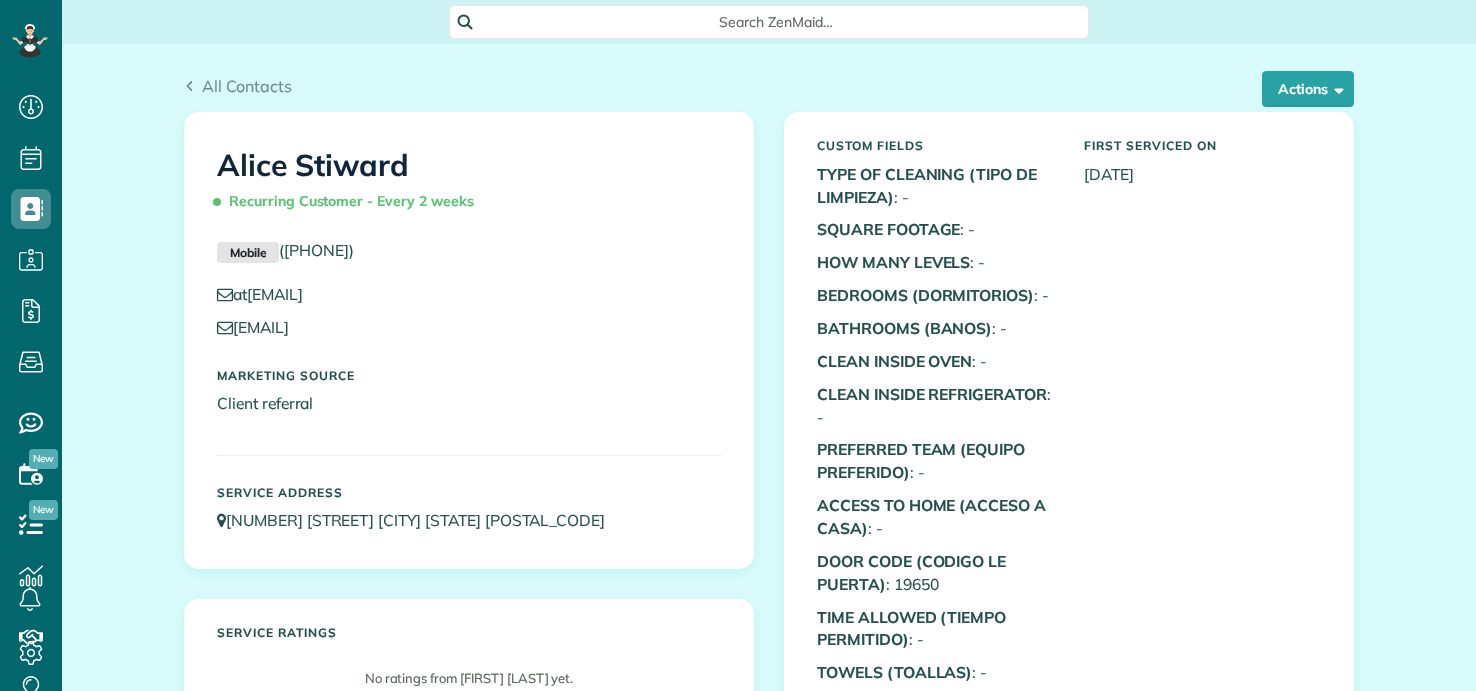 scroll, scrollTop: 0, scrollLeft: 0, axis: both 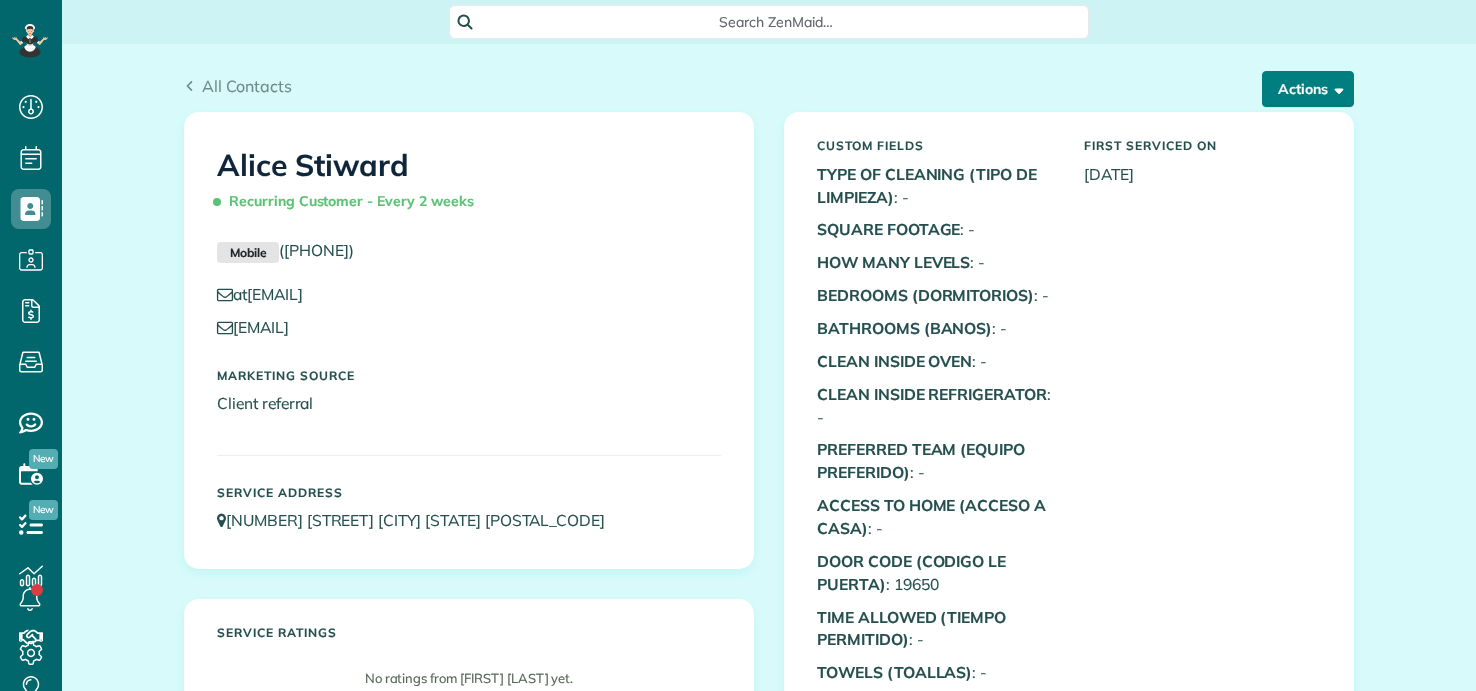 click on "Actions" at bounding box center (1308, 89) 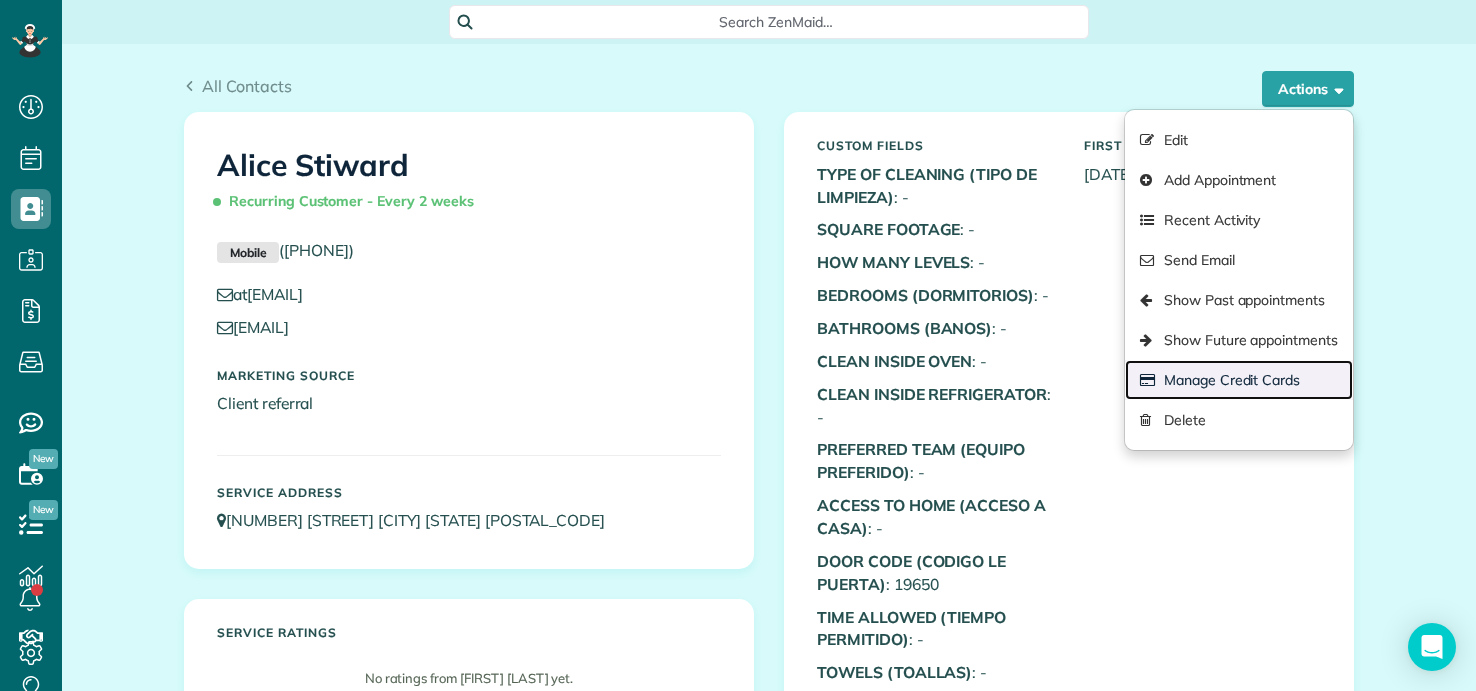 click on "Manage Credit Cards" at bounding box center (1239, 380) 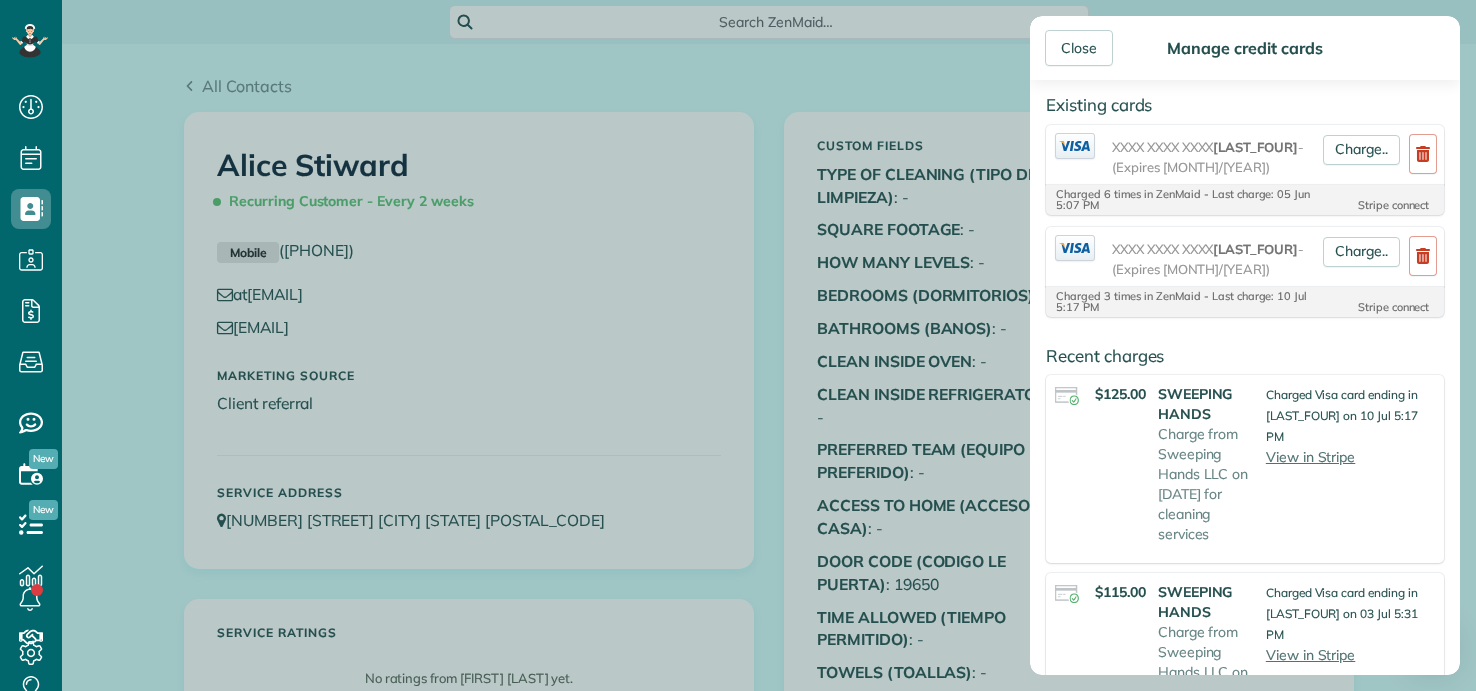 scroll, scrollTop: 300, scrollLeft: 0, axis: vertical 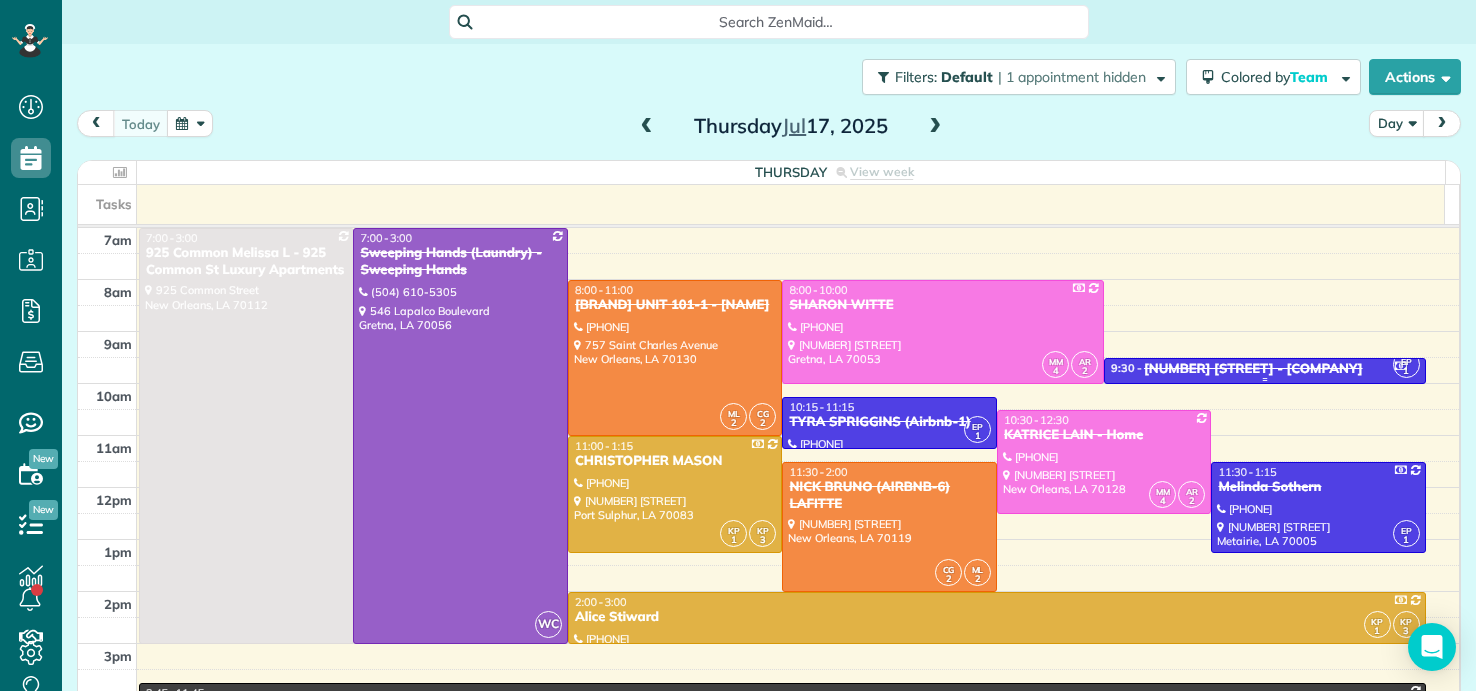 click on "[NUMBER] [STREET] - [COMPANY]" at bounding box center [1253, 369] 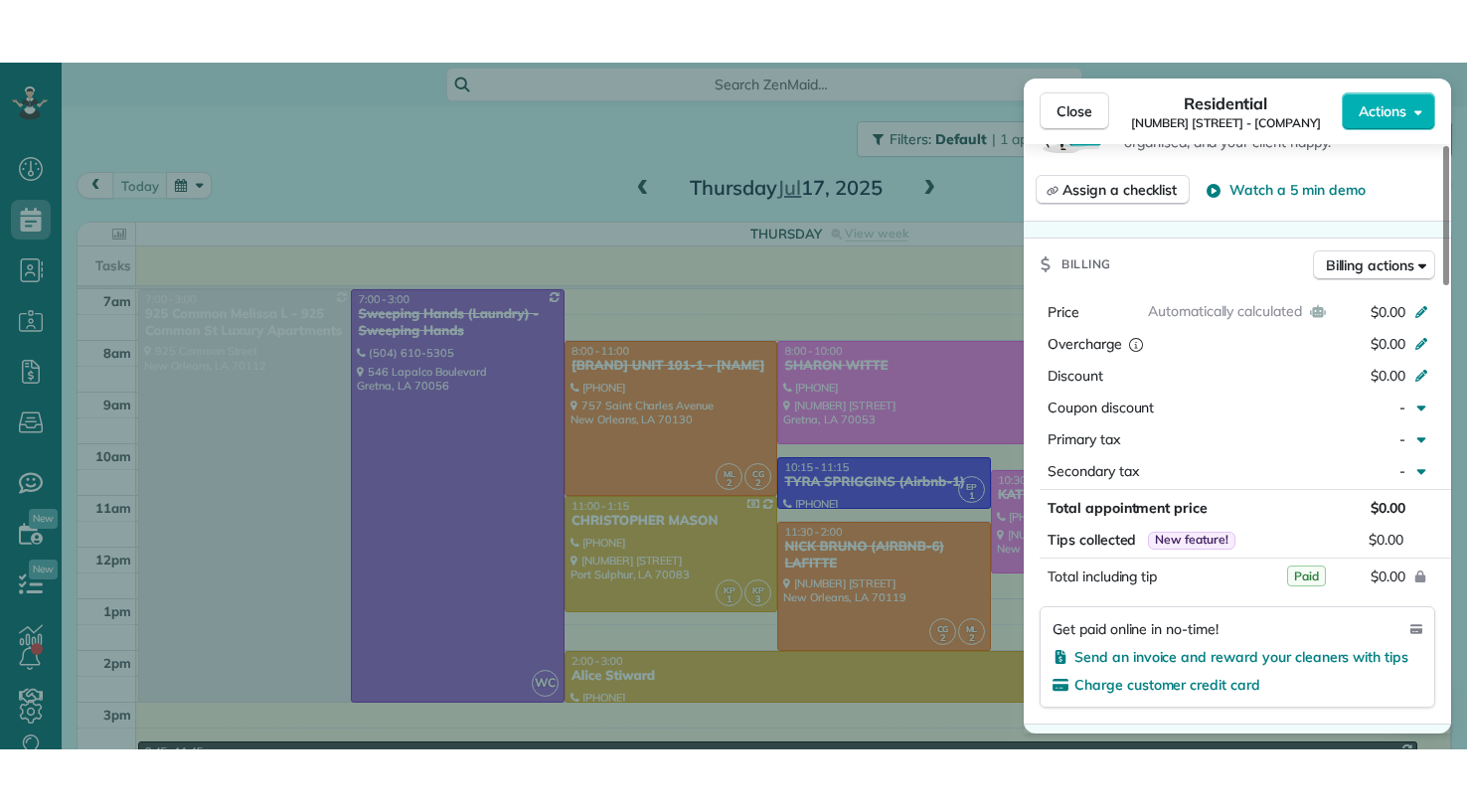 scroll, scrollTop: 894, scrollLeft: 0, axis: vertical 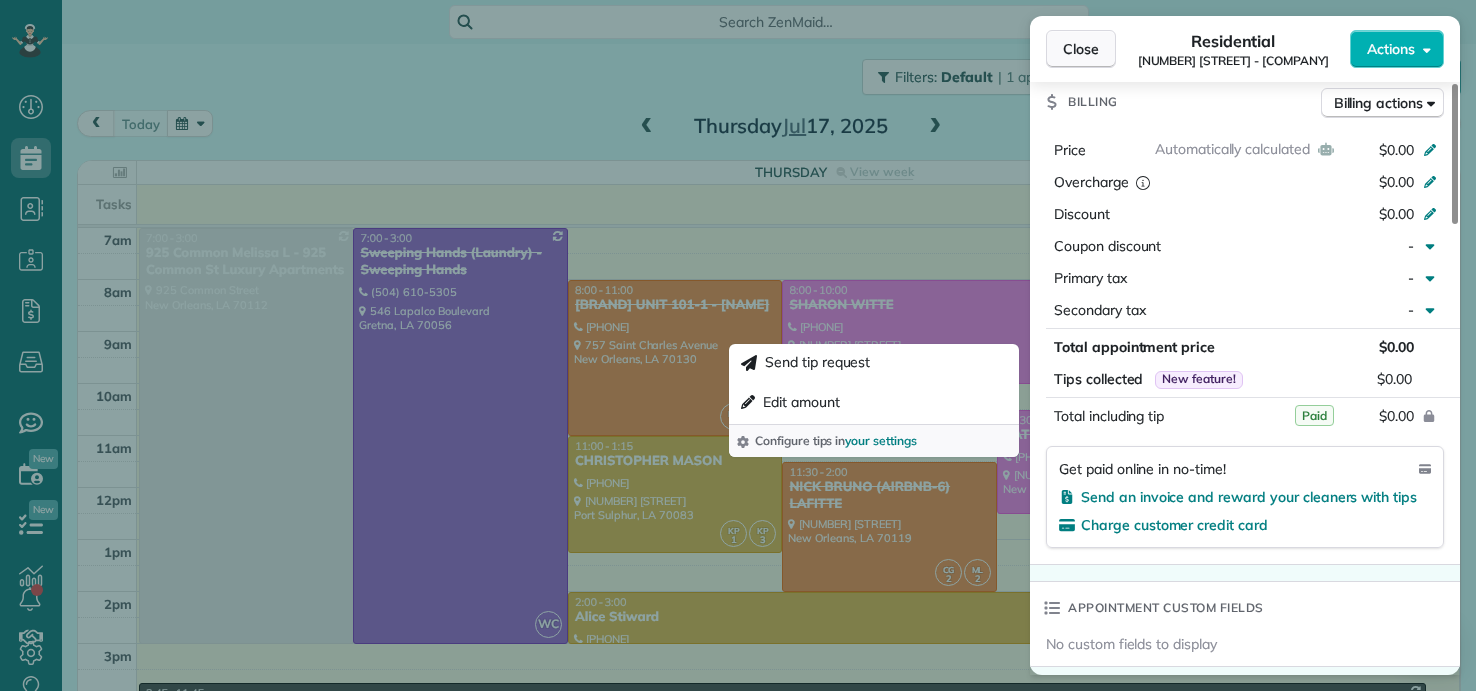 click on "Close" at bounding box center [1081, 49] 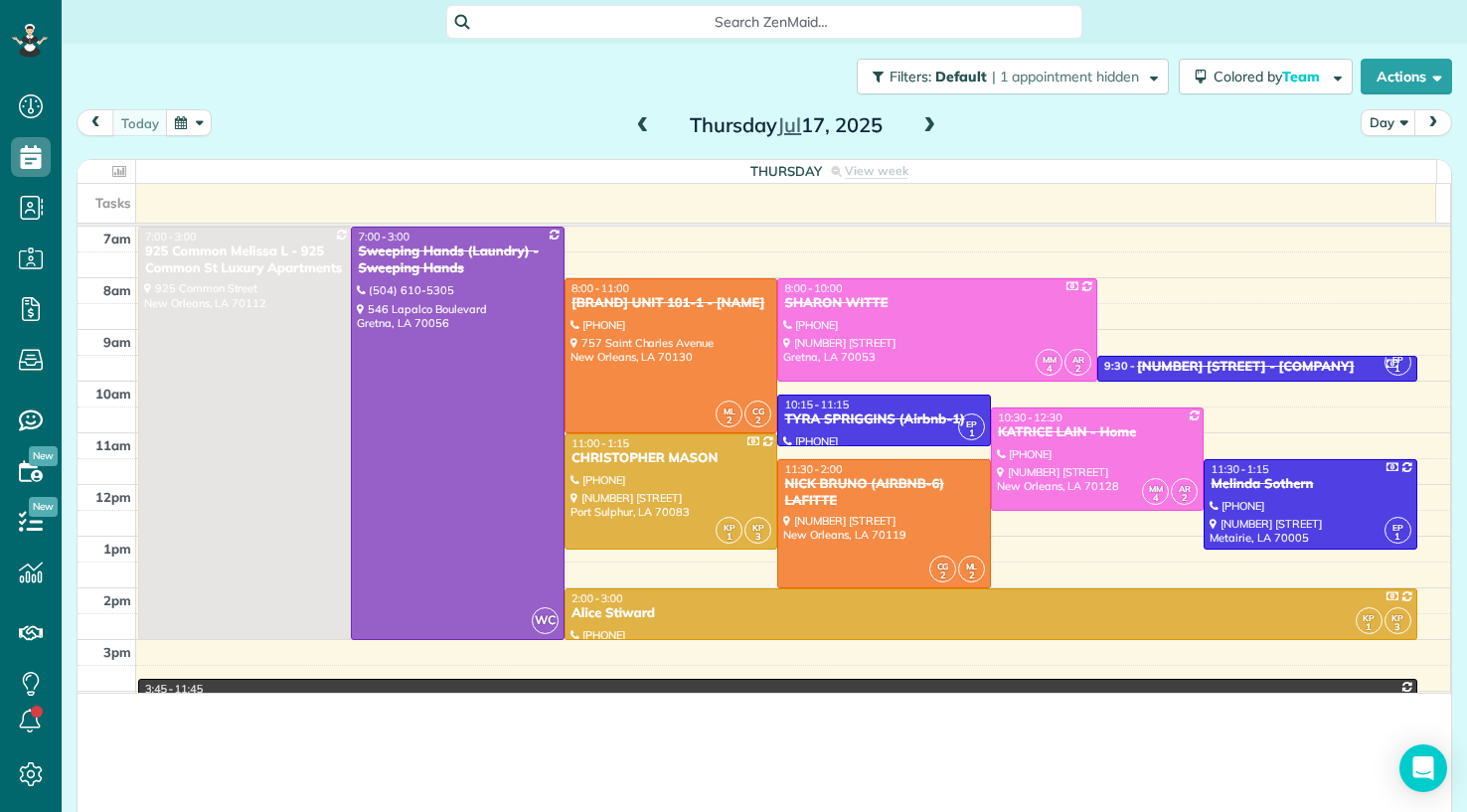 scroll, scrollTop: 812, scrollLeft: 62, axis: both 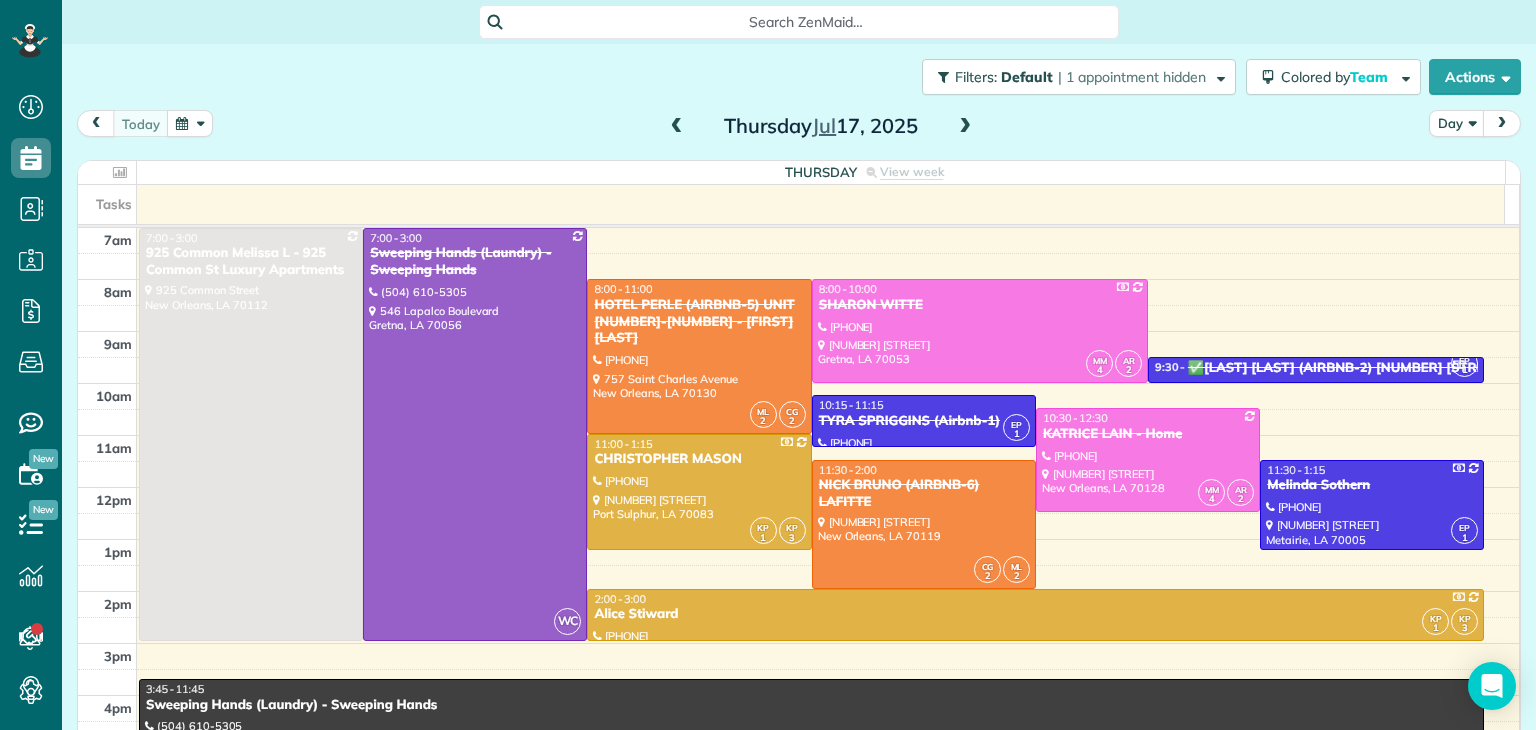 click at bounding box center (677, 127) 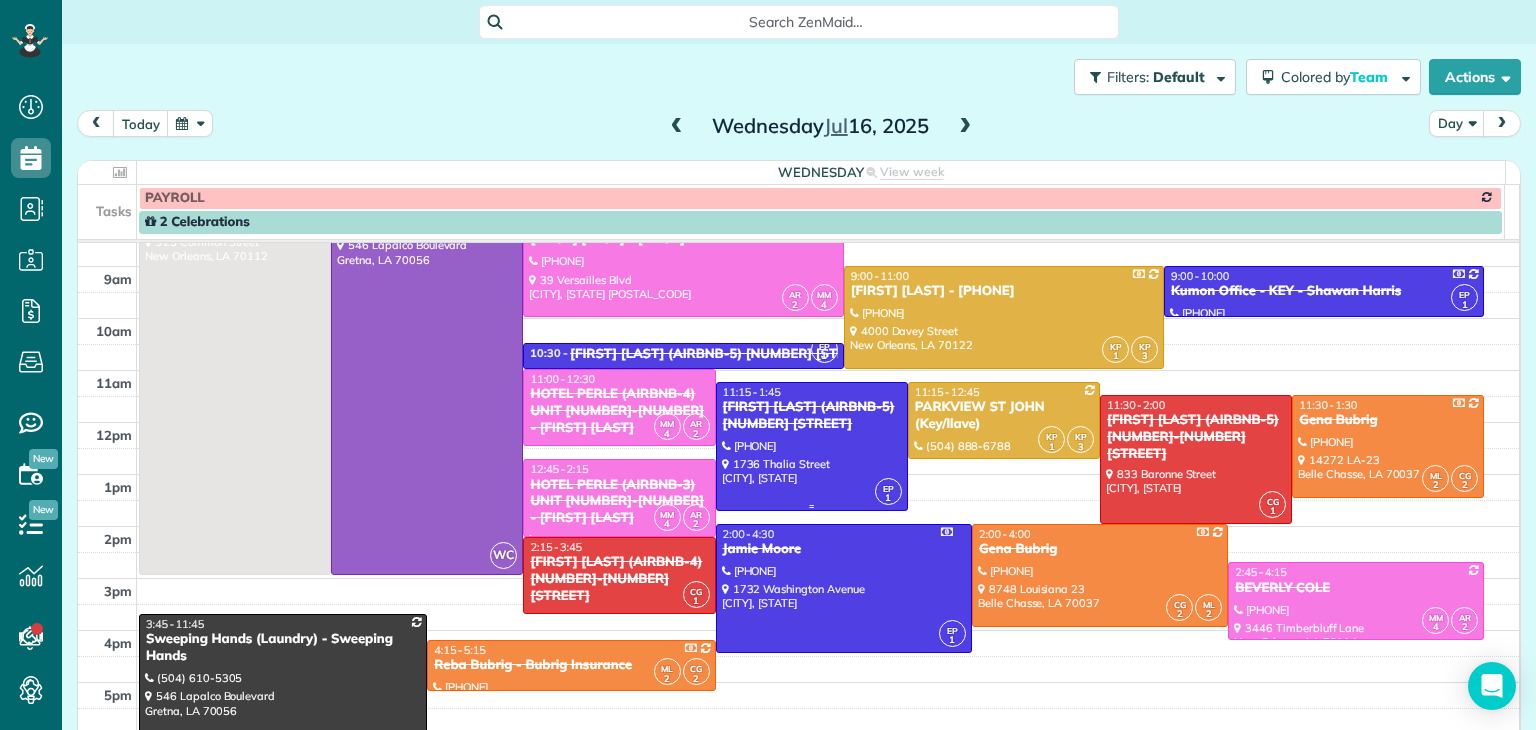 scroll, scrollTop: 100, scrollLeft: 0, axis: vertical 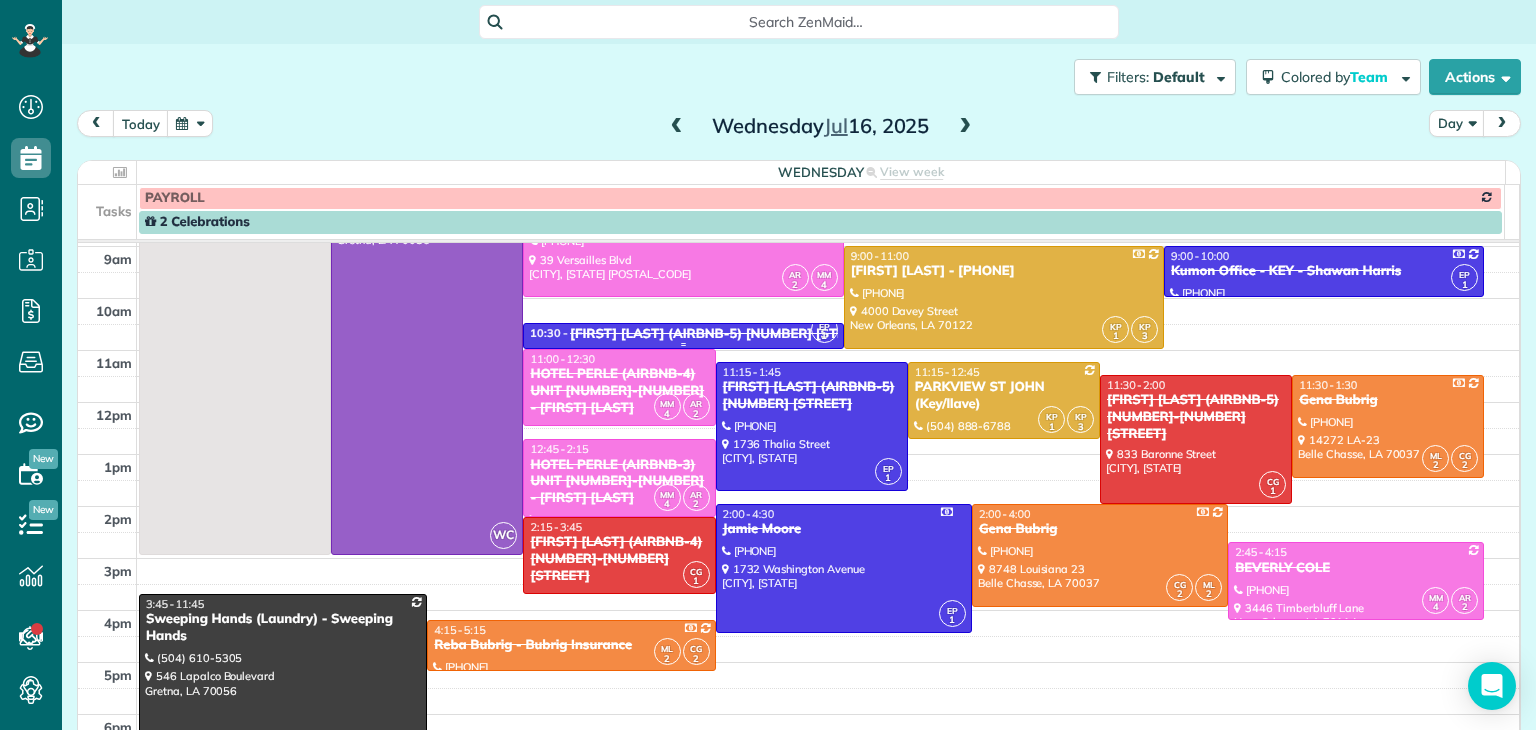 click on "[FIRST] [LAST] (AIRBNB-5) [NUMBER] [STREET]" at bounding box center [722, 334] 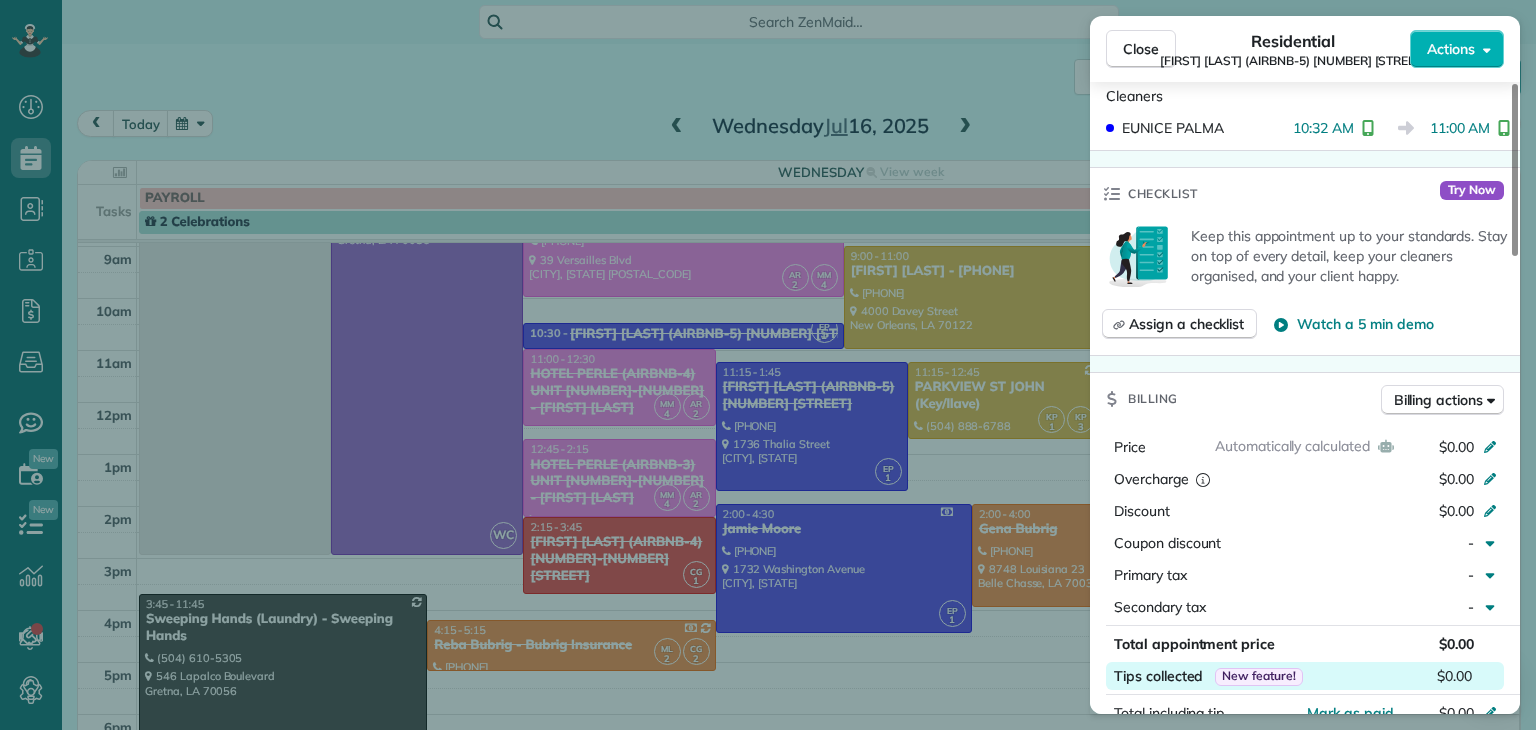 scroll, scrollTop: 900, scrollLeft: 0, axis: vertical 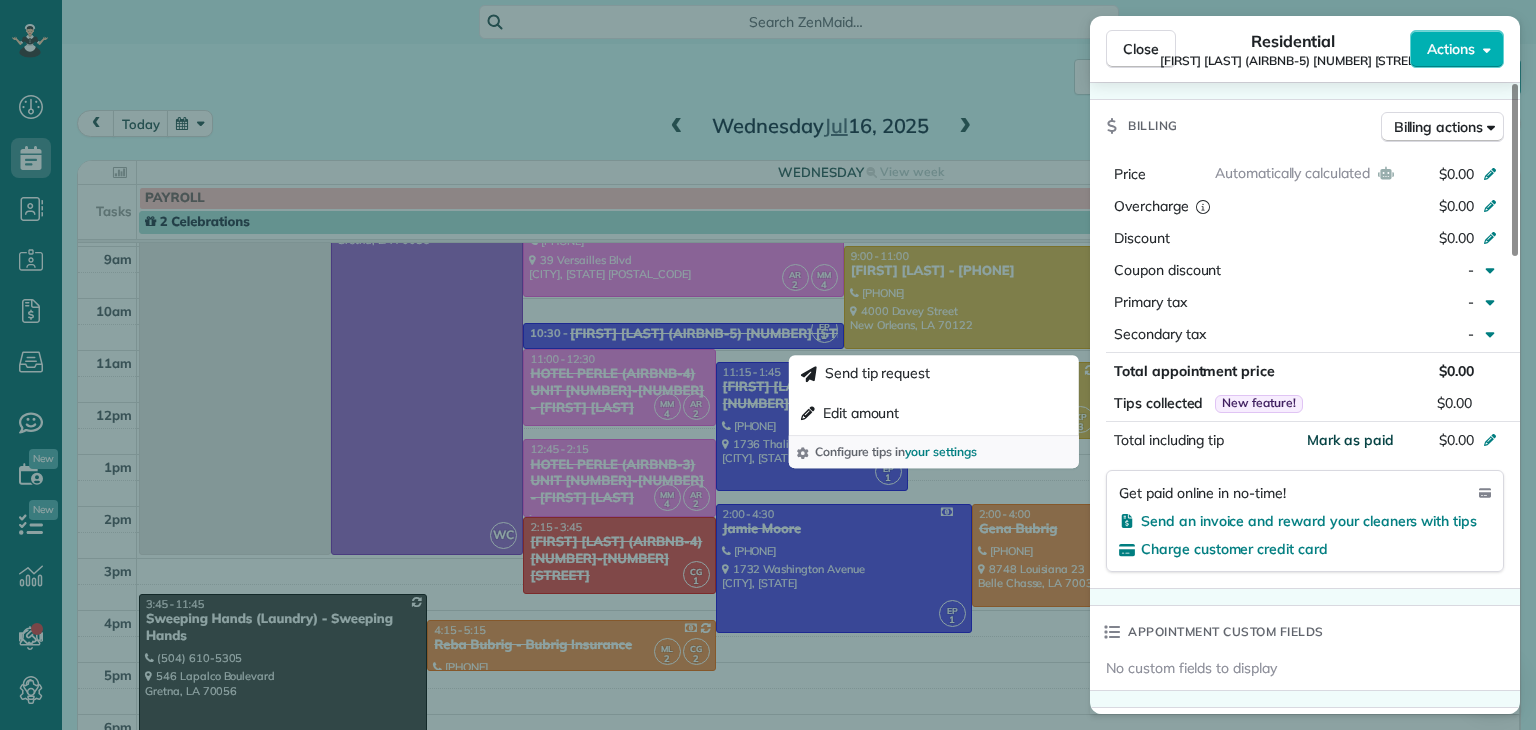 click on "Mark as paid" at bounding box center (1350, 440) 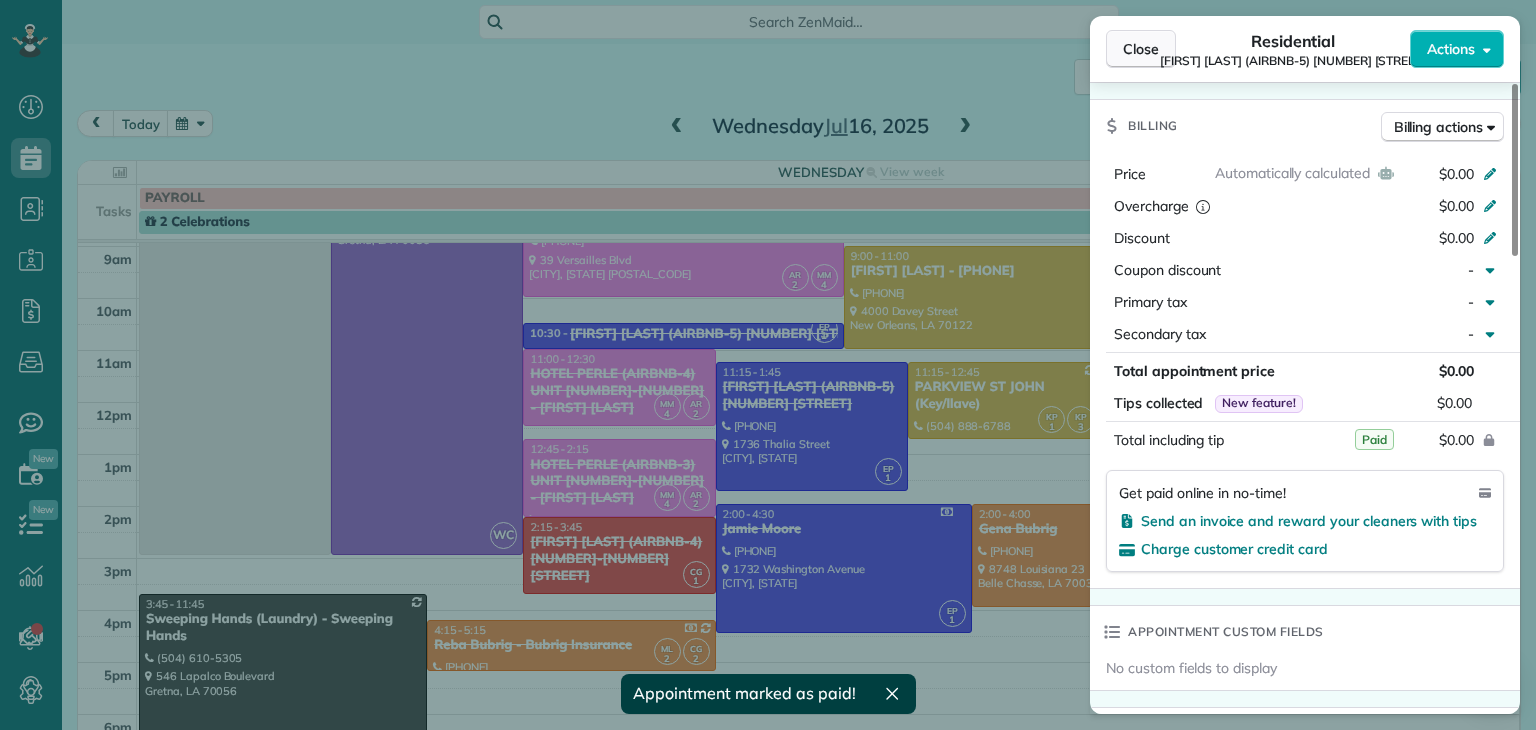 click on "Close" at bounding box center (1141, 49) 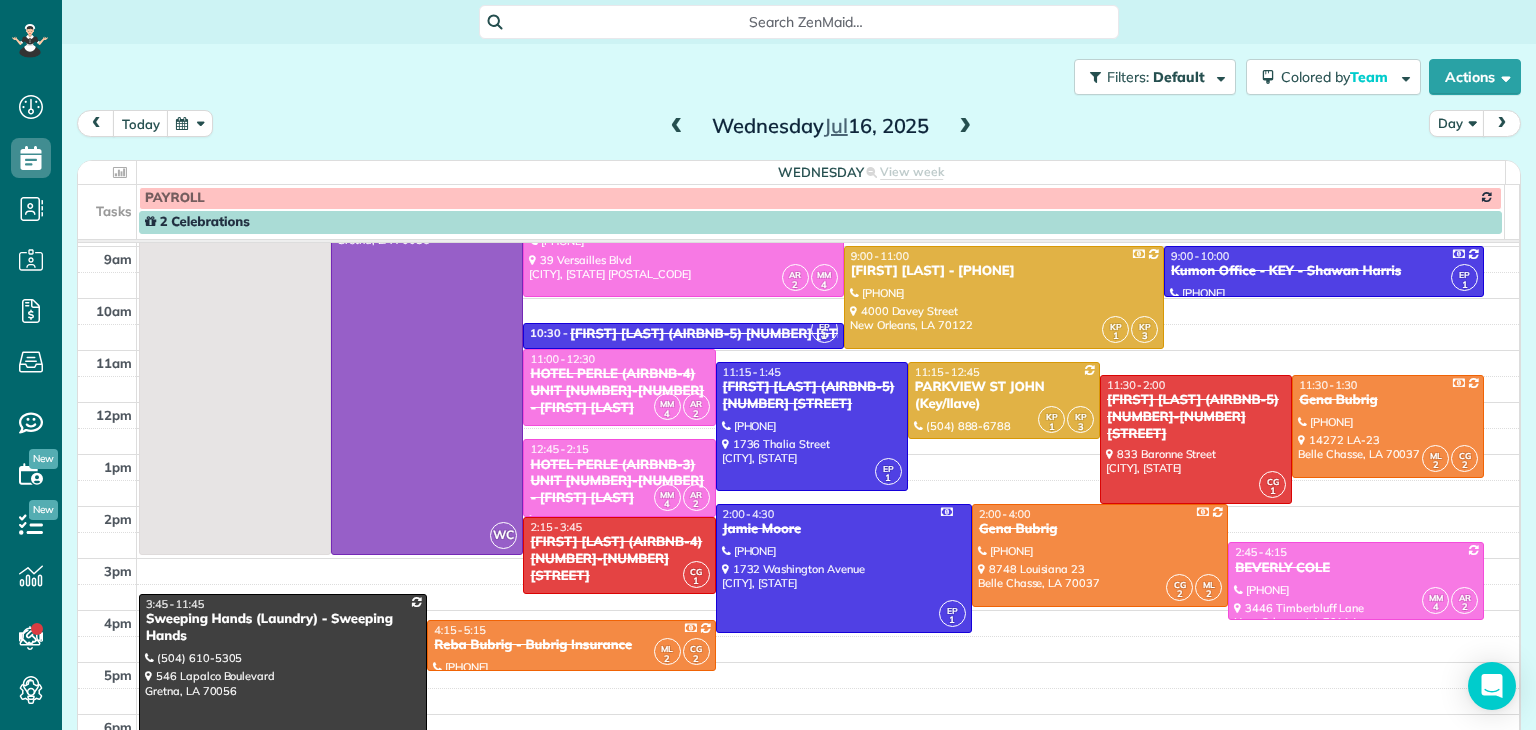 click at bounding box center (965, 127) 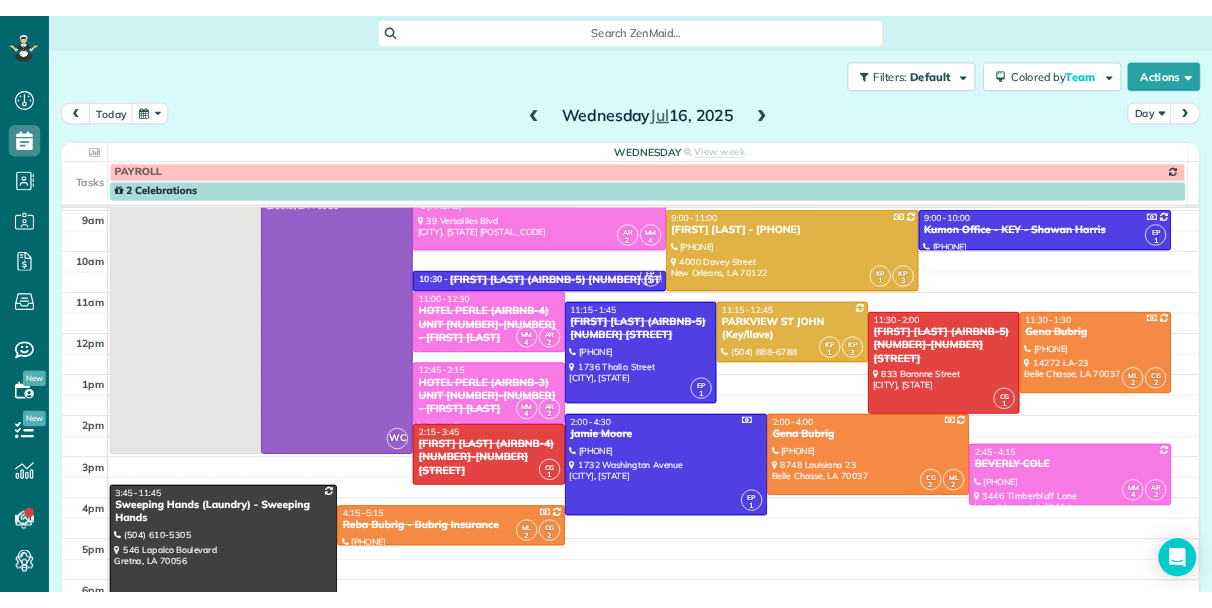 scroll, scrollTop: 0, scrollLeft: 0, axis: both 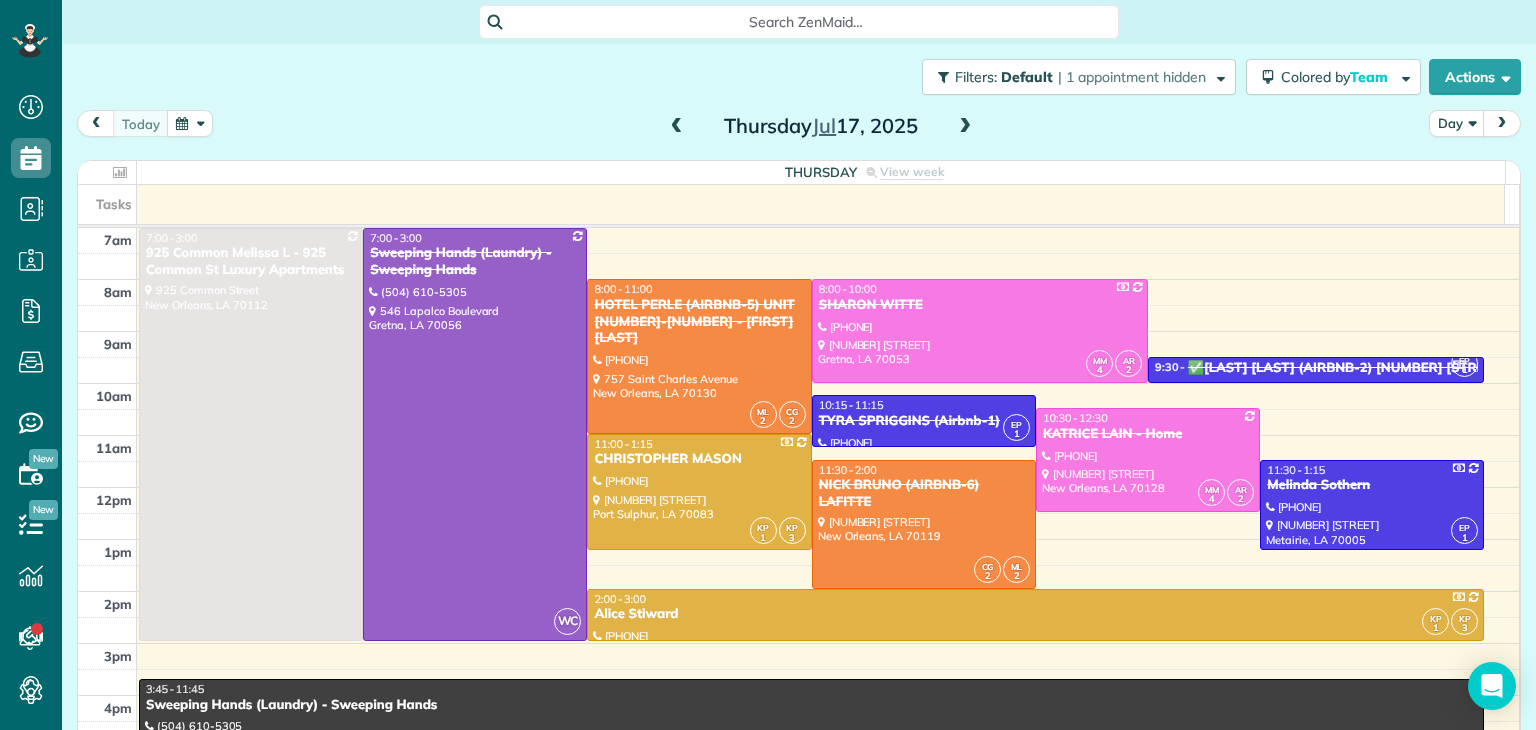 click at bounding box center (677, 127) 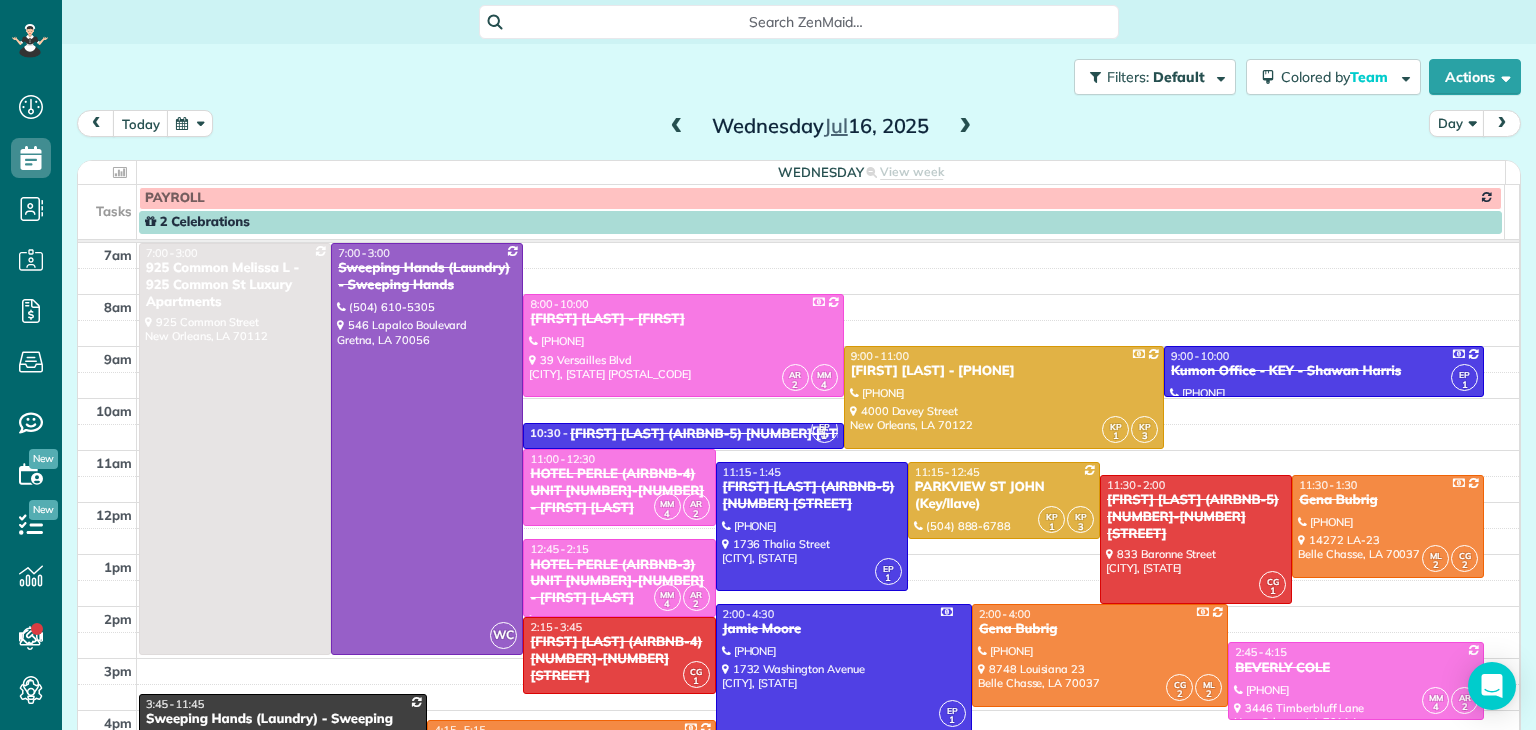 click at bounding box center (965, 127) 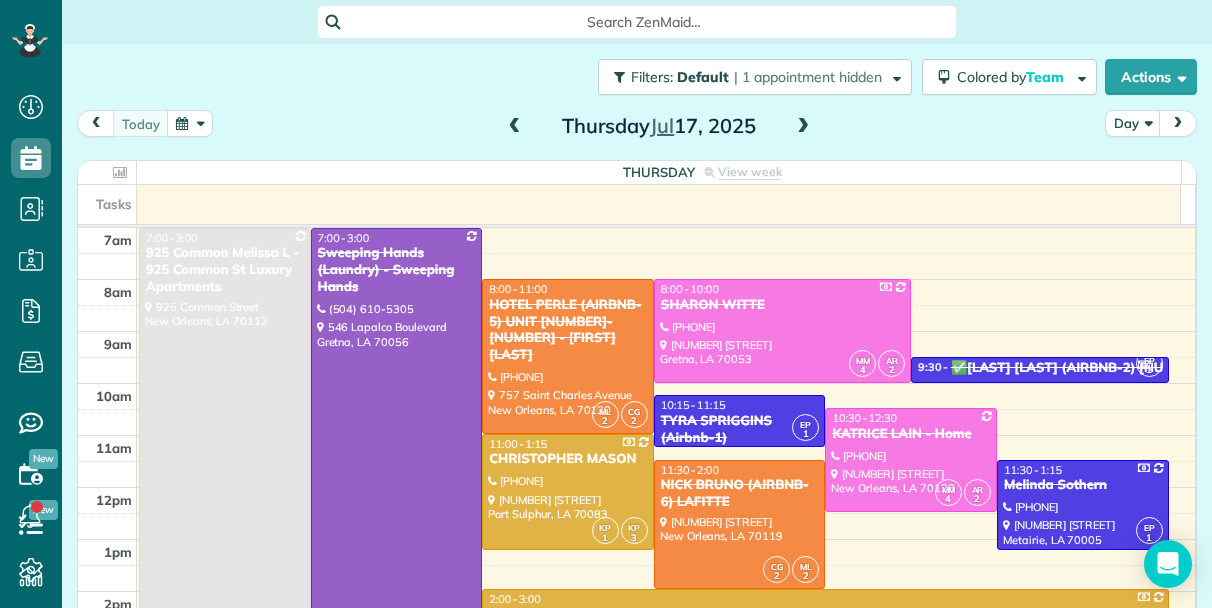 scroll, scrollTop: 608, scrollLeft: 61, axis: both 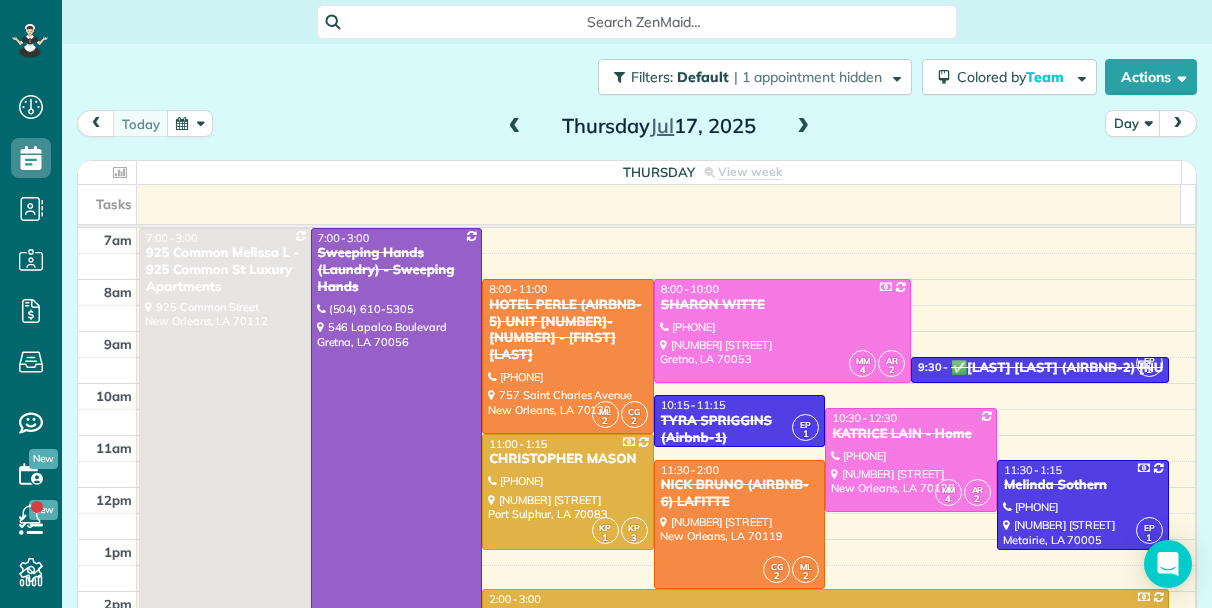 click on "Filters:   Default
|  1 appointment hidden
Colored by  Team
Color by Cleaner
Color by Team
Color by Status
Color by Recurrence
Color by Paid/Unpaid
Filters  Default
Schedule Changes
Actions
Create Appointment
Create Task
Clock In/Out
Send Work Orders
Print Route Sheets
Today's Emails/Texts
View Metrics" at bounding box center (637, 306) 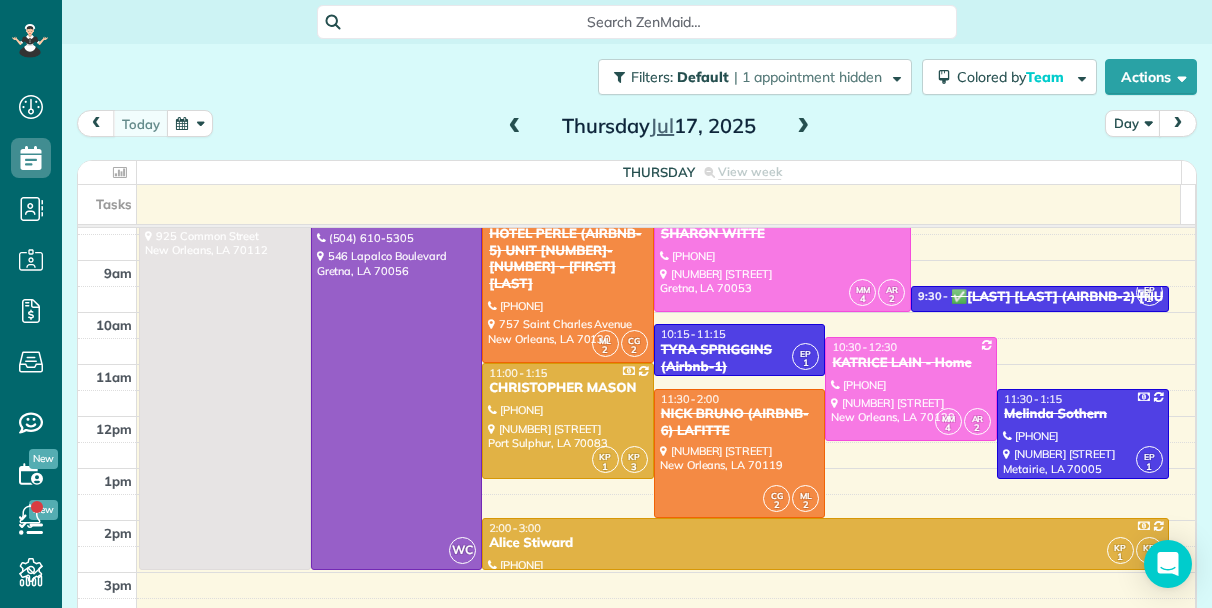 scroll, scrollTop: 0, scrollLeft: 0, axis: both 